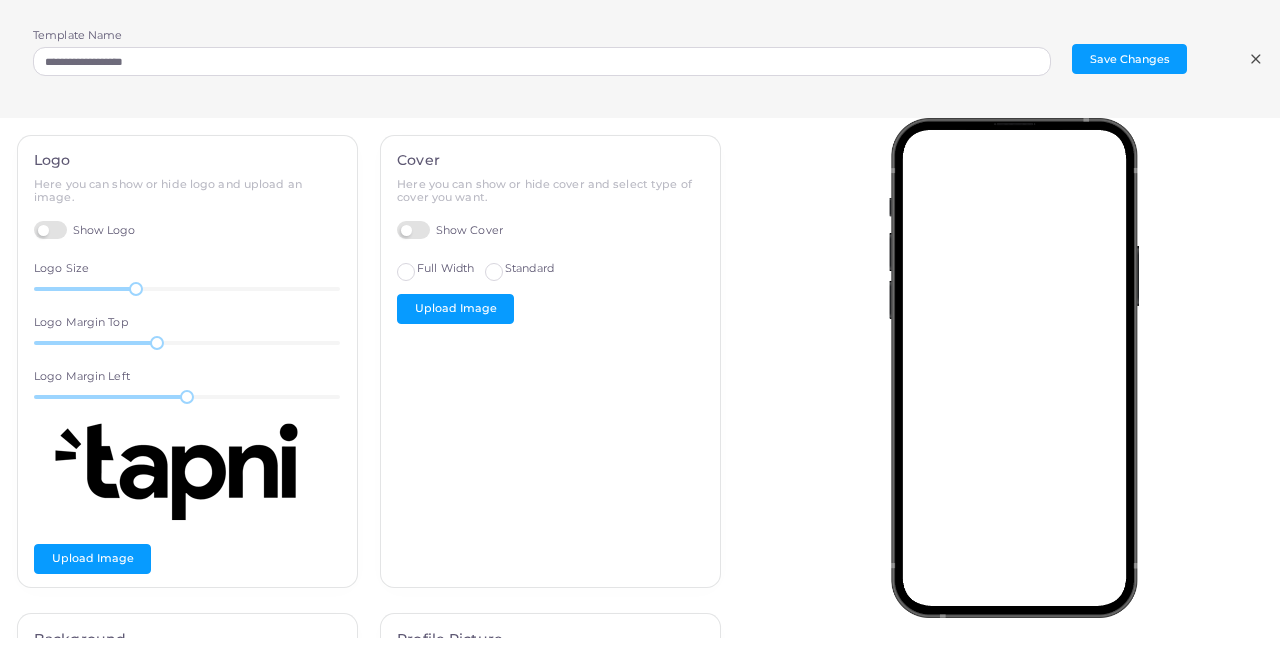 scroll, scrollTop: 38, scrollLeft: 0, axis: vertical 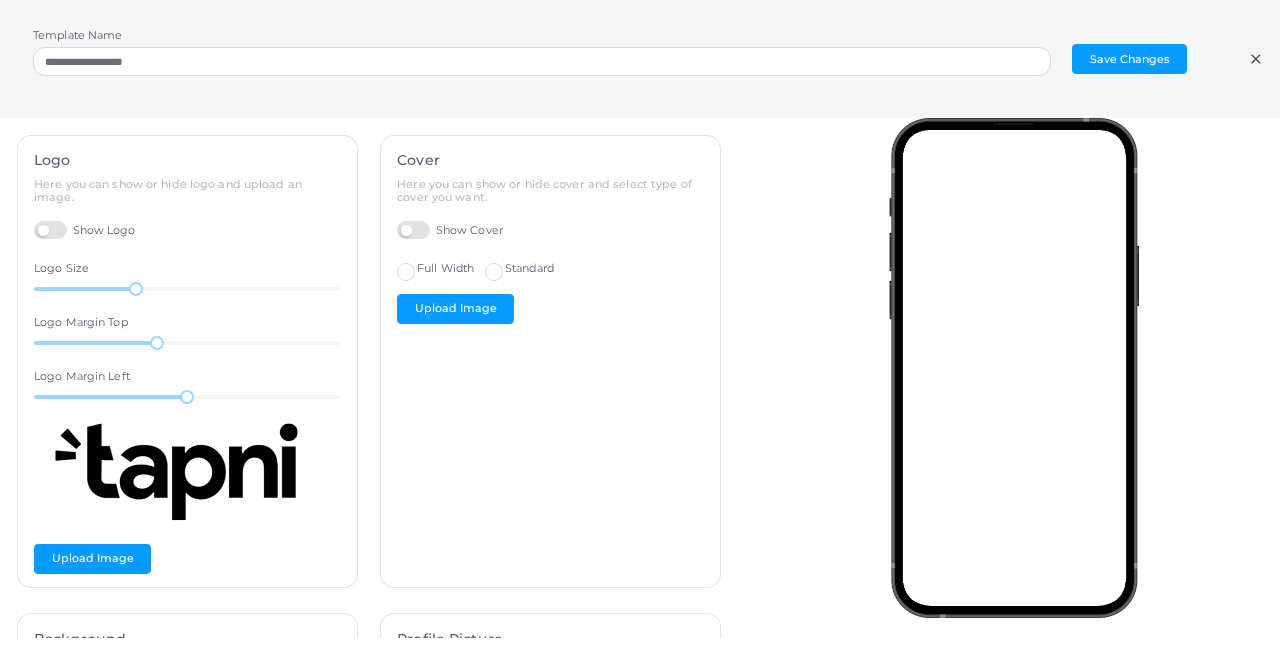 click 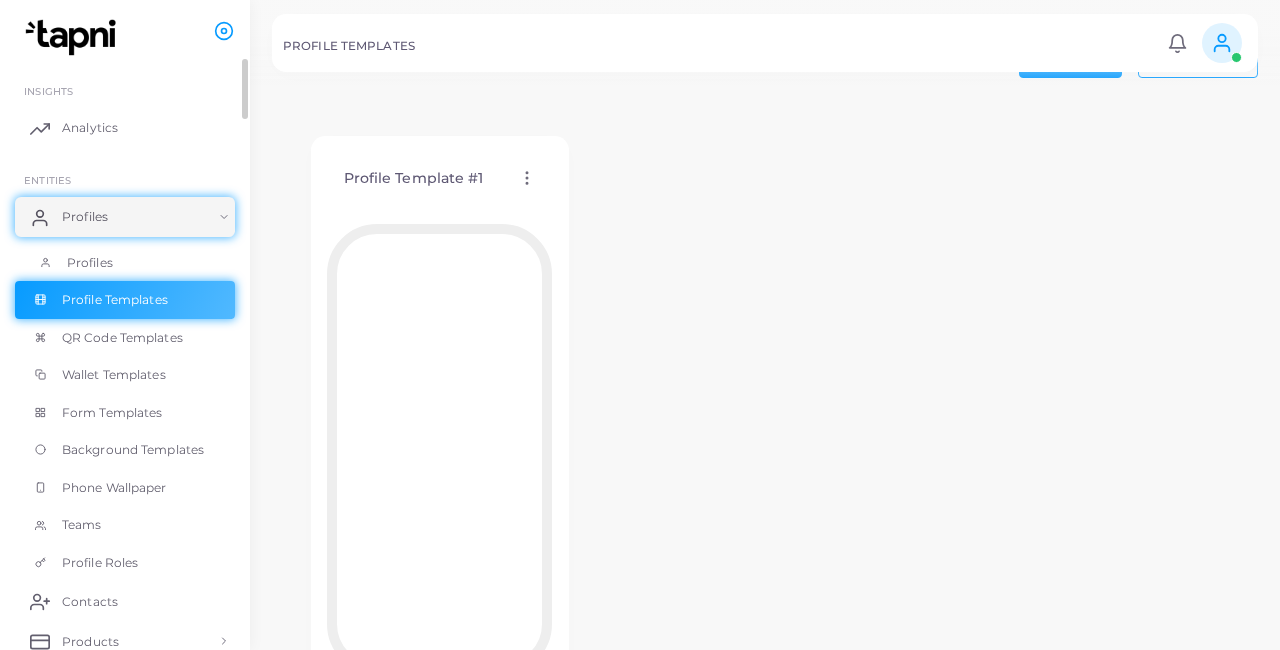 click on "Profiles" at bounding box center (90, 263) 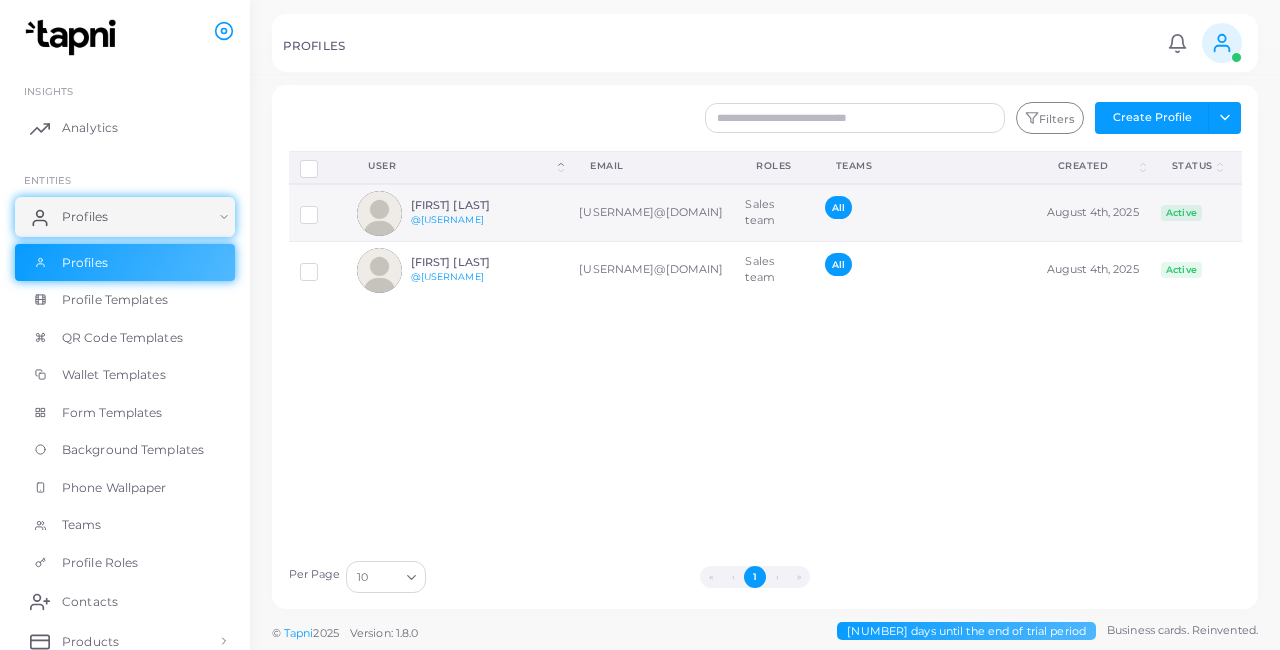 click on "[FIRST] [LAST]" at bounding box center (484, 205) 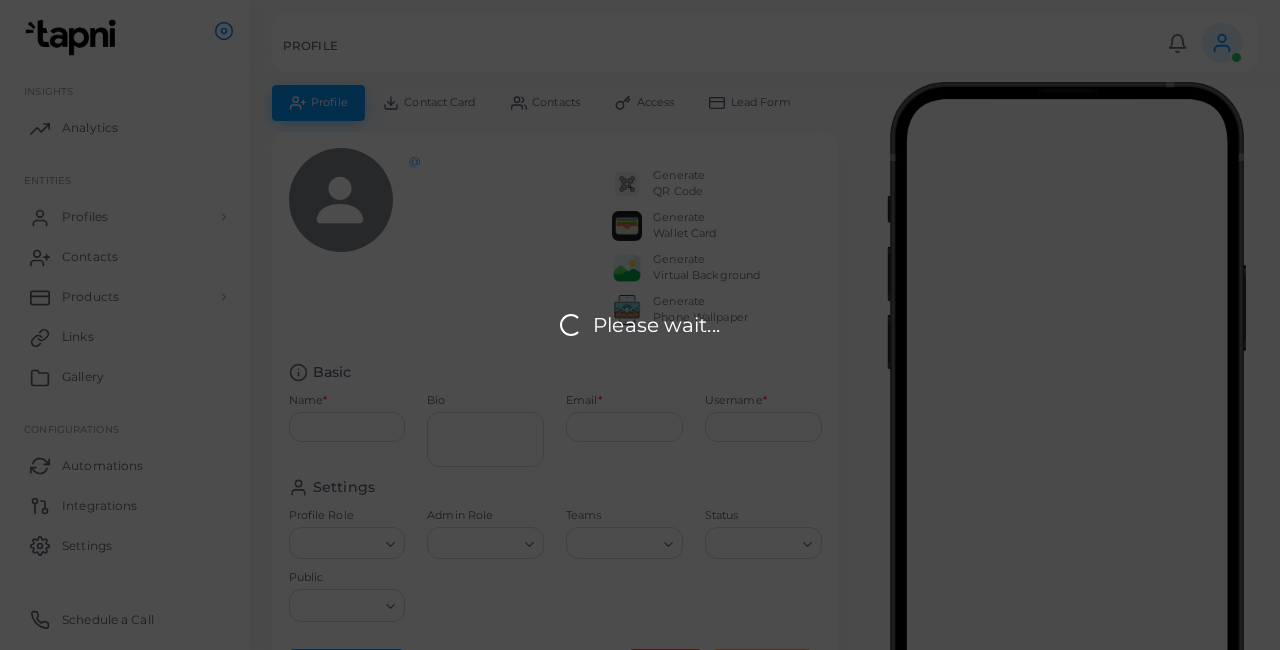 type on "**********" 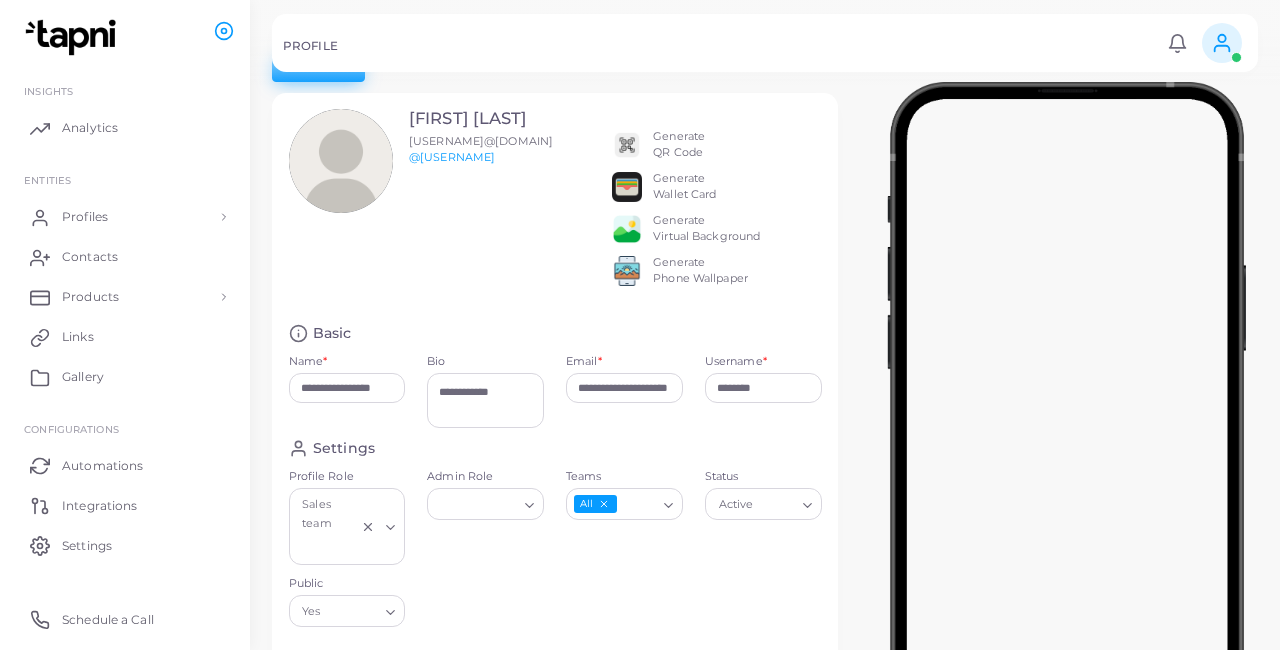 scroll, scrollTop: 48, scrollLeft: 0, axis: vertical 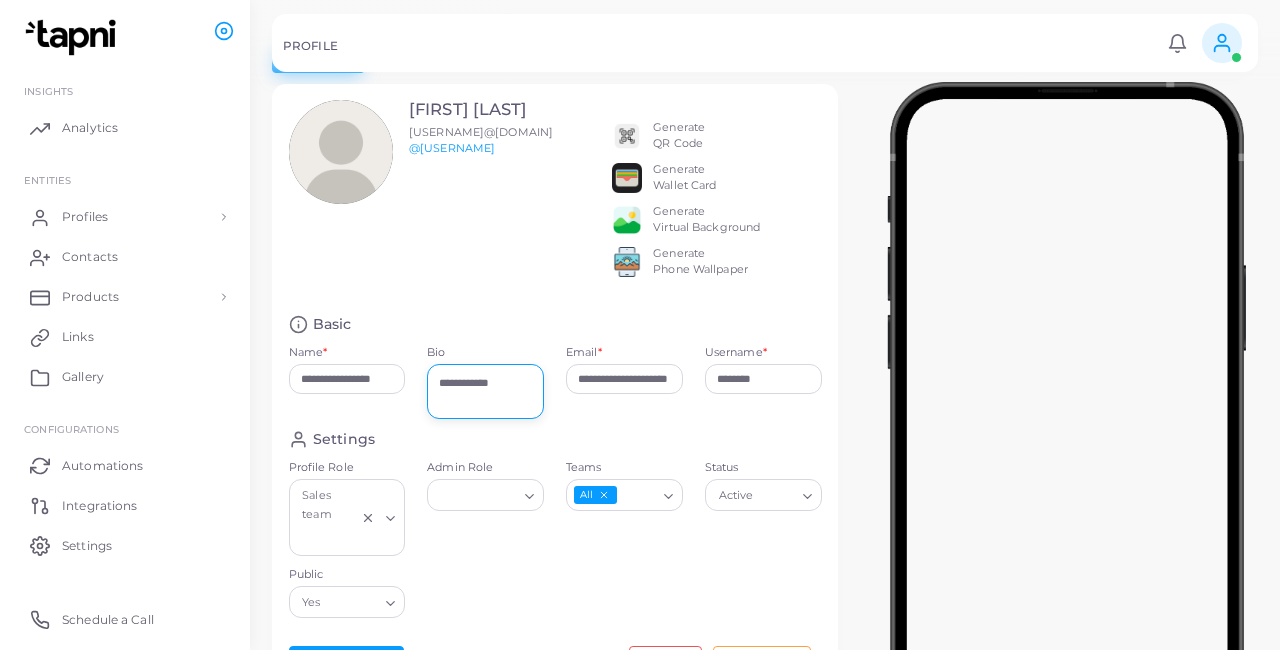 click on "**********" at bounding box center [485, 391] 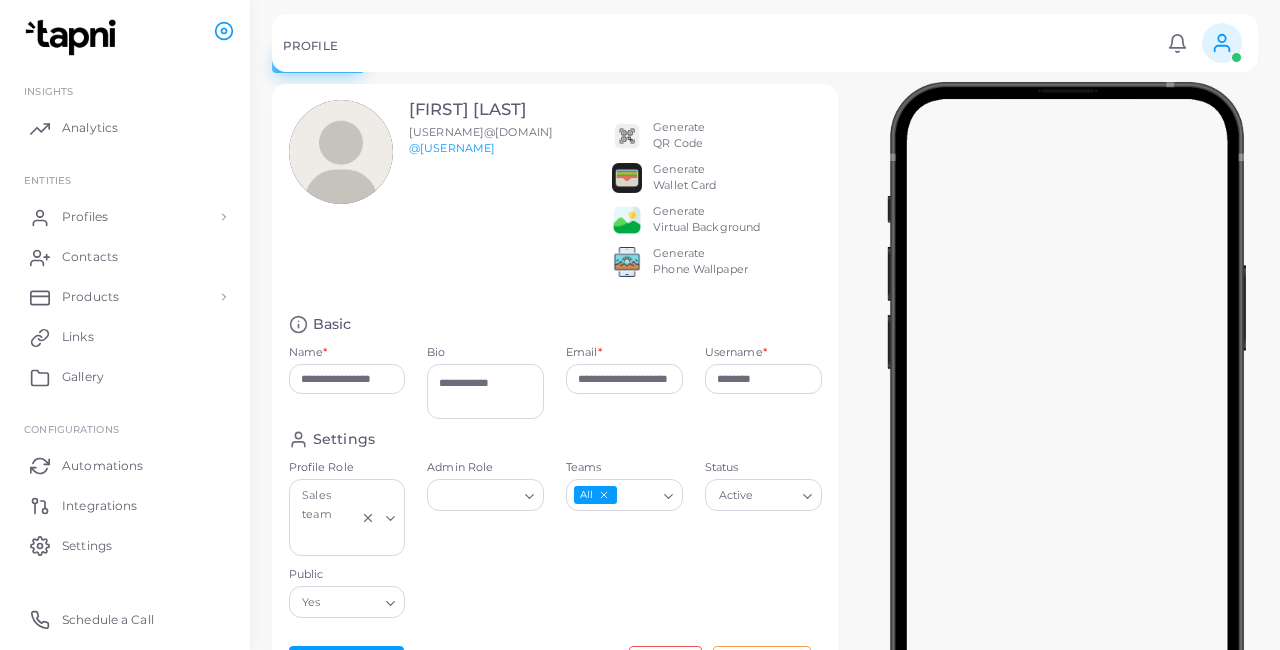 click 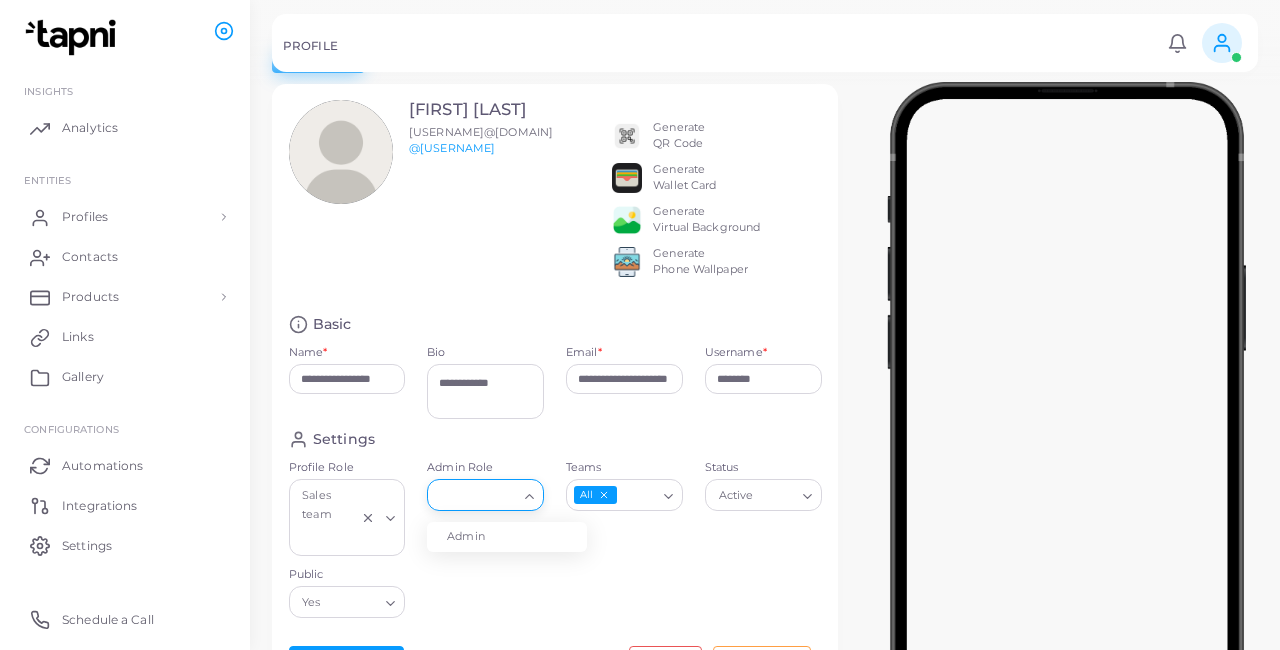 click 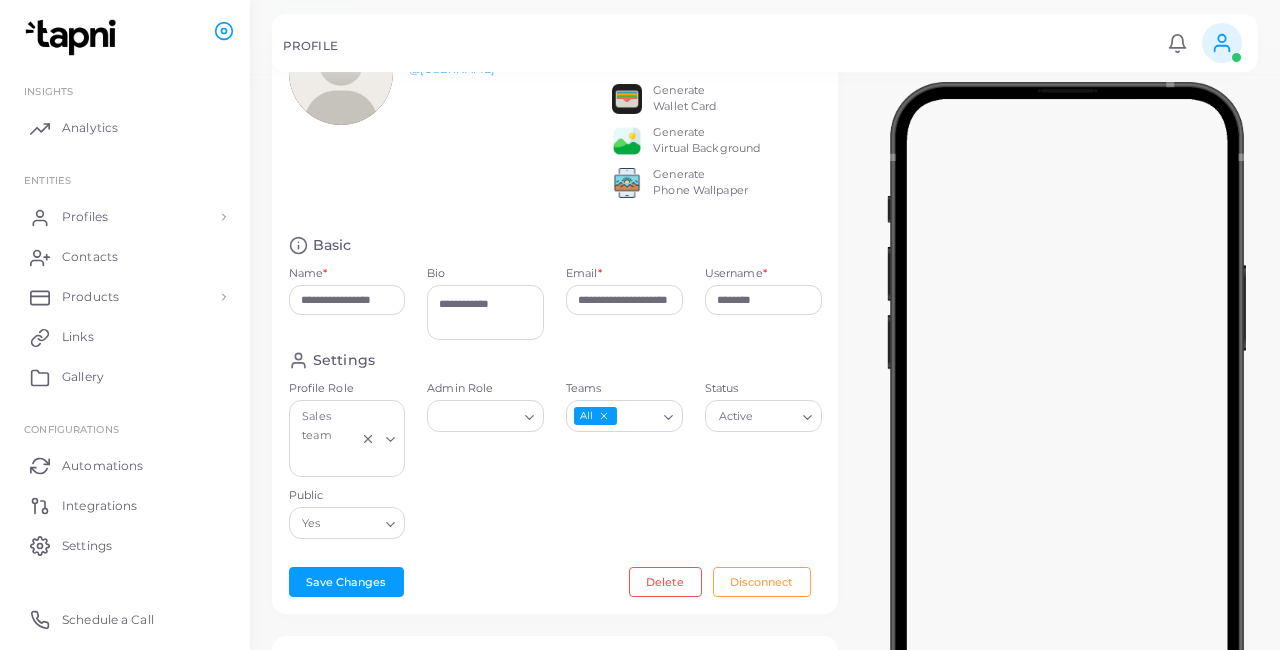 scroll, scrollTop: 30, scrollLeft: 0, axis: vertical 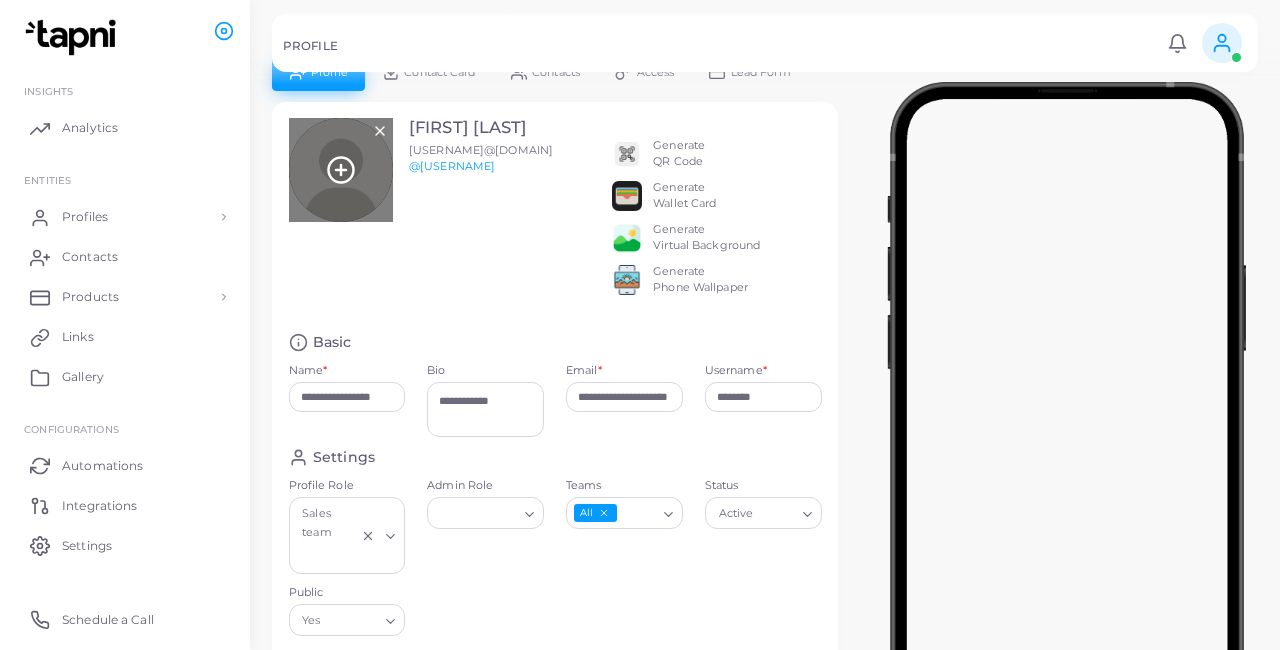 click 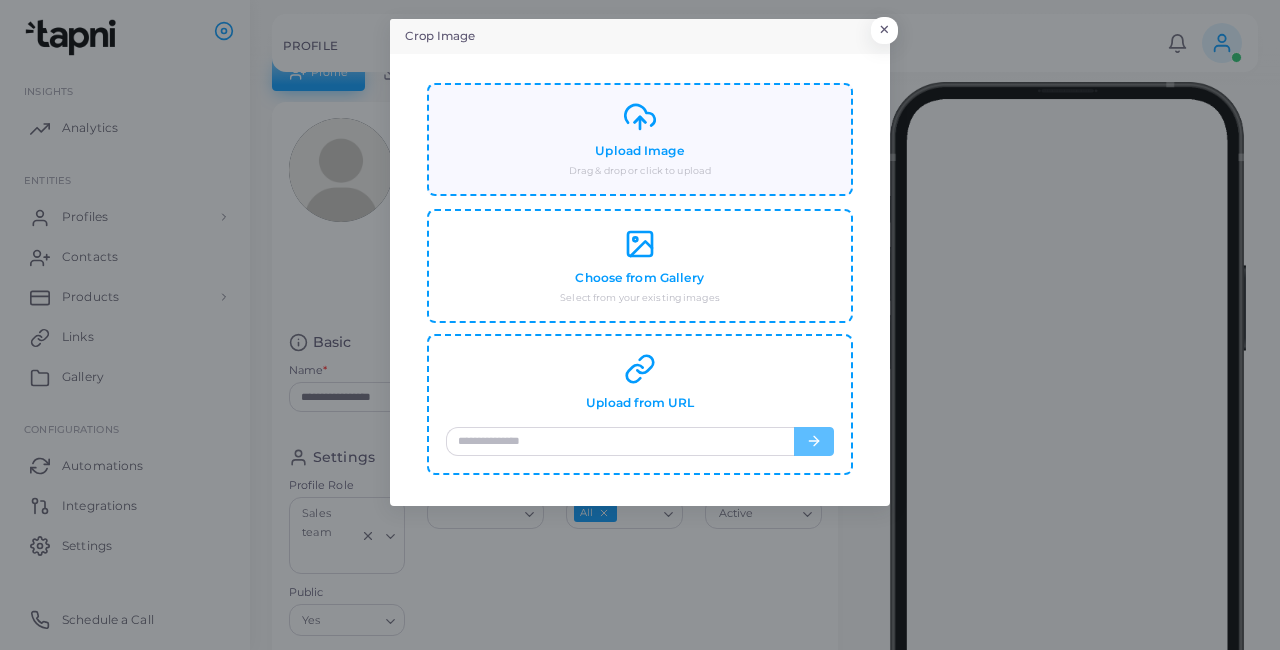 click on "Upload Image Drag & drop or click to upload" at bounding box center [640, 139] 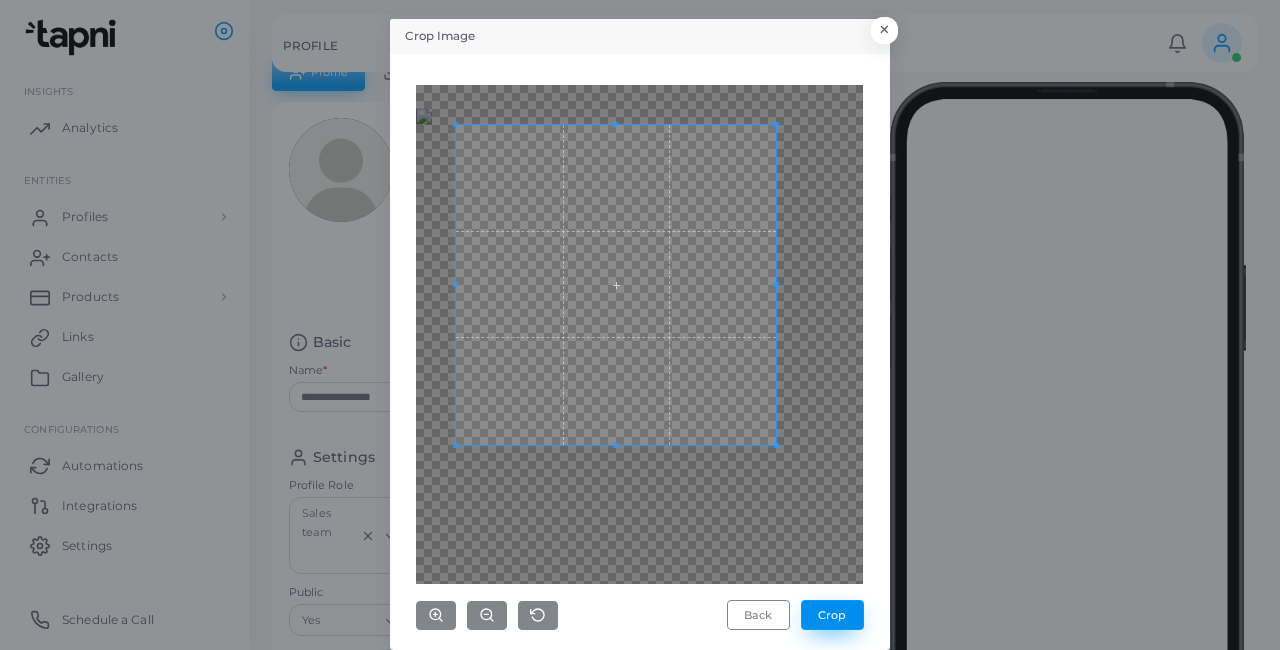 click on "Crop" at bounding box center [832, 615] 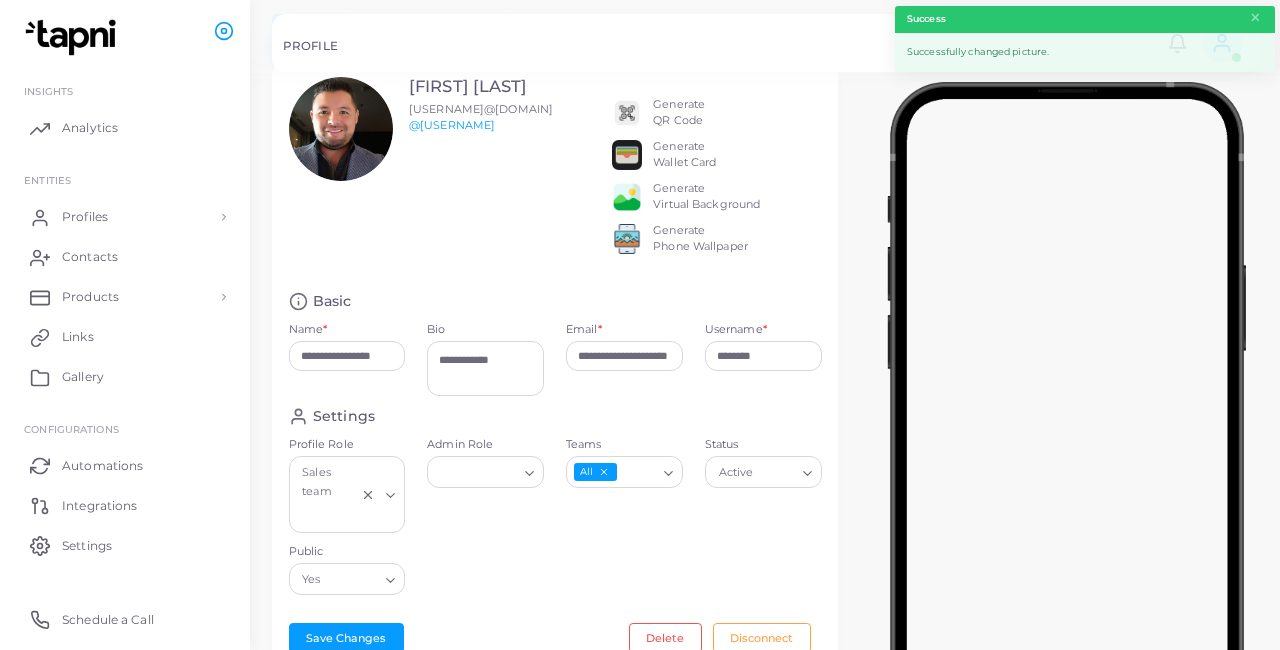scroll, scrollTop: 73, scrollLeft: 0, axis: vertical 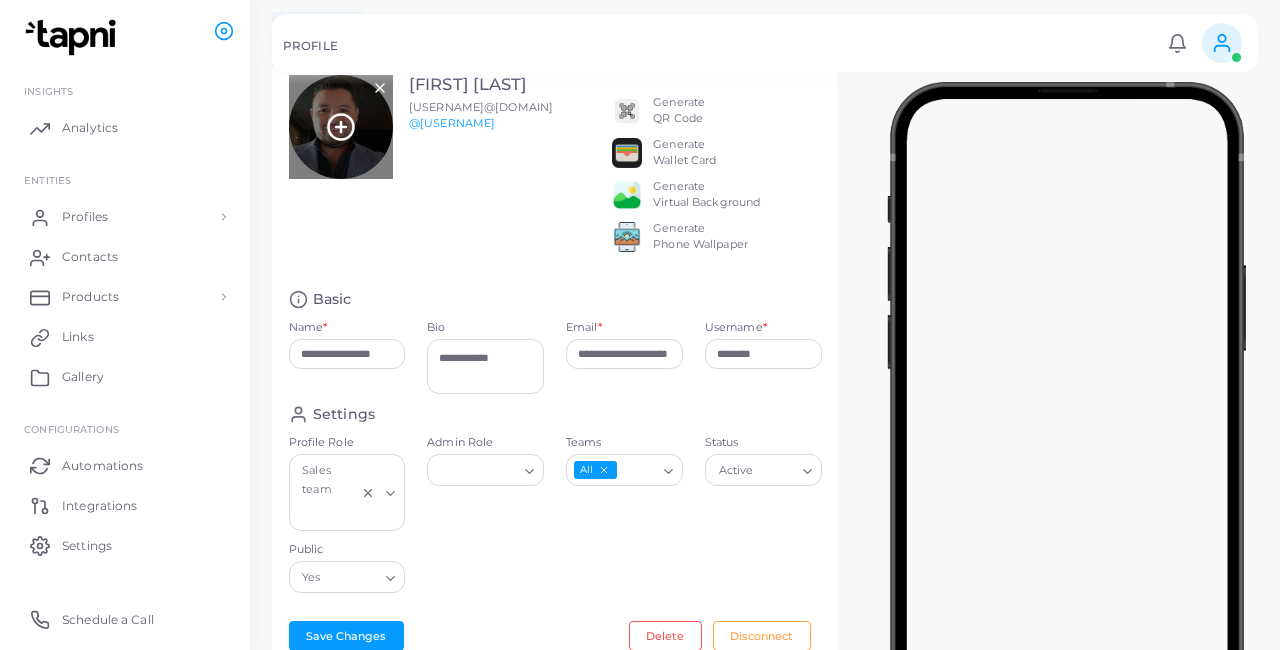 click 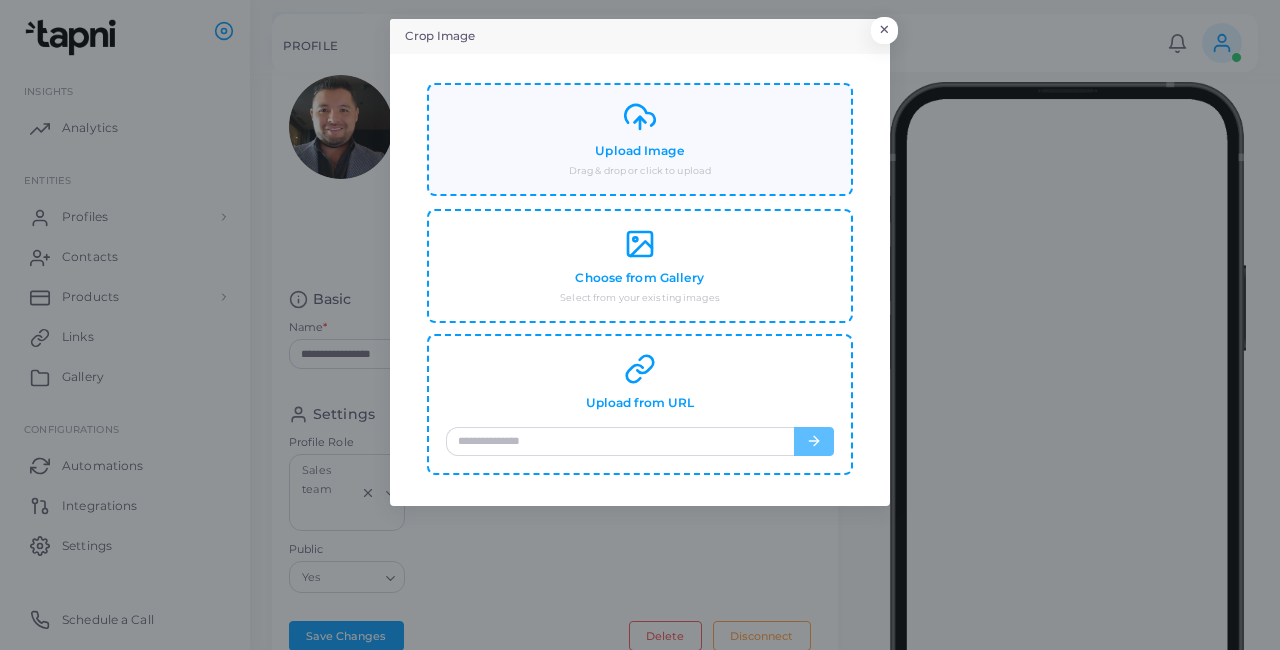 click on "Drag & drop or click to upload" at bounding box center (640, 171) 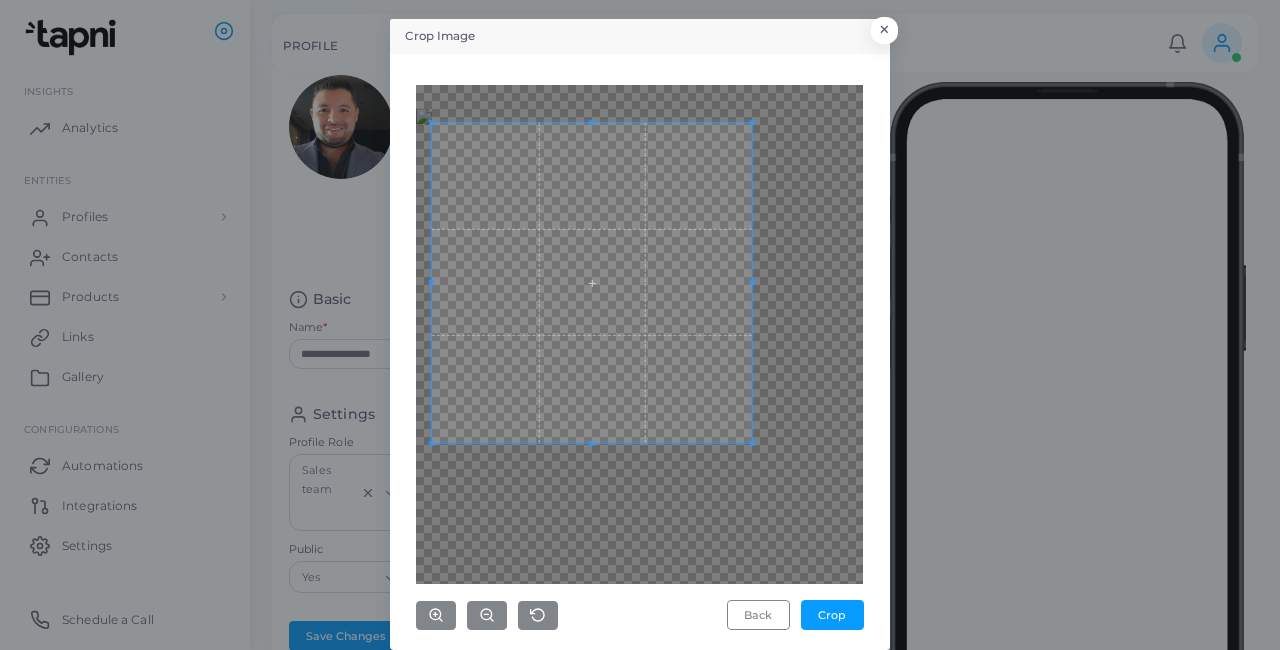 click at bounding box center (592, 283) 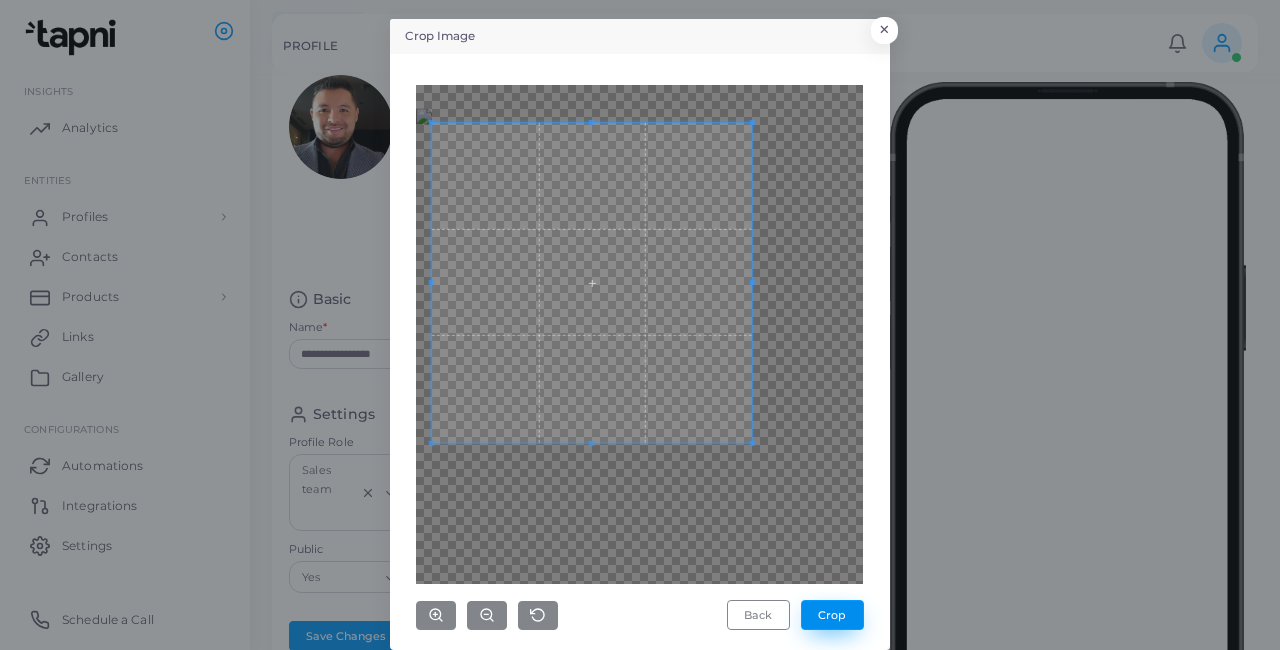 click on "Crop" at bounding box center (832, 615) 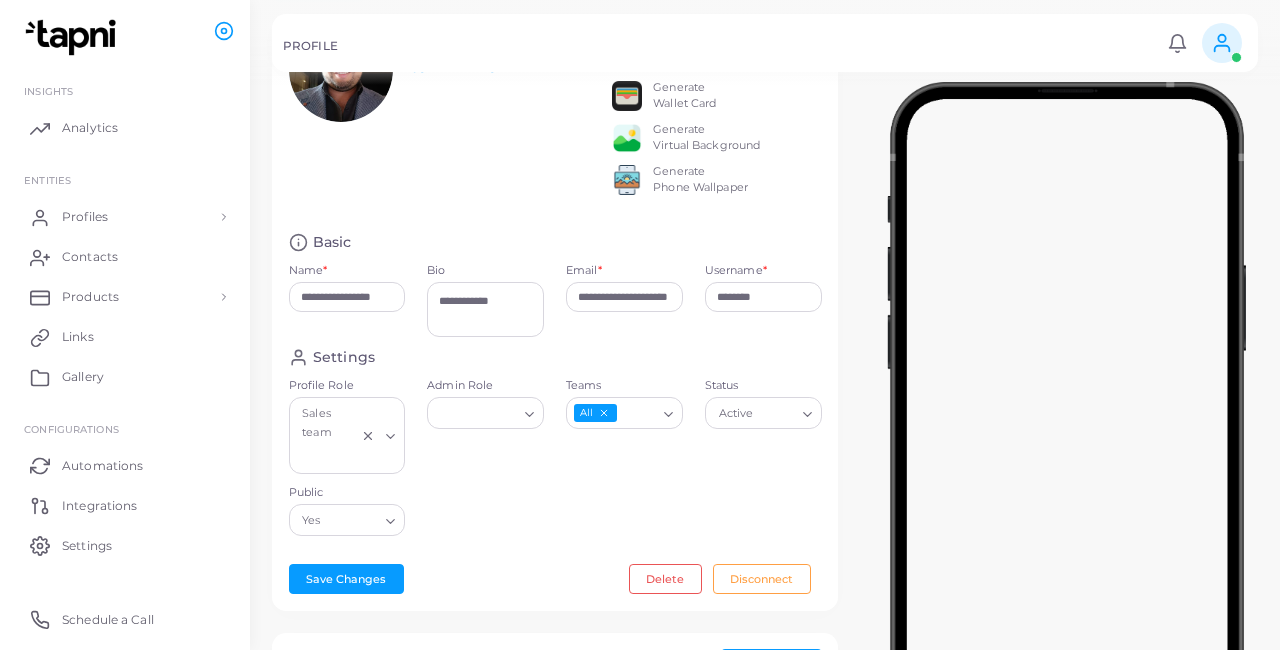 scroll, scrollTop: 107, scrollLeft: 0, axis: vertical 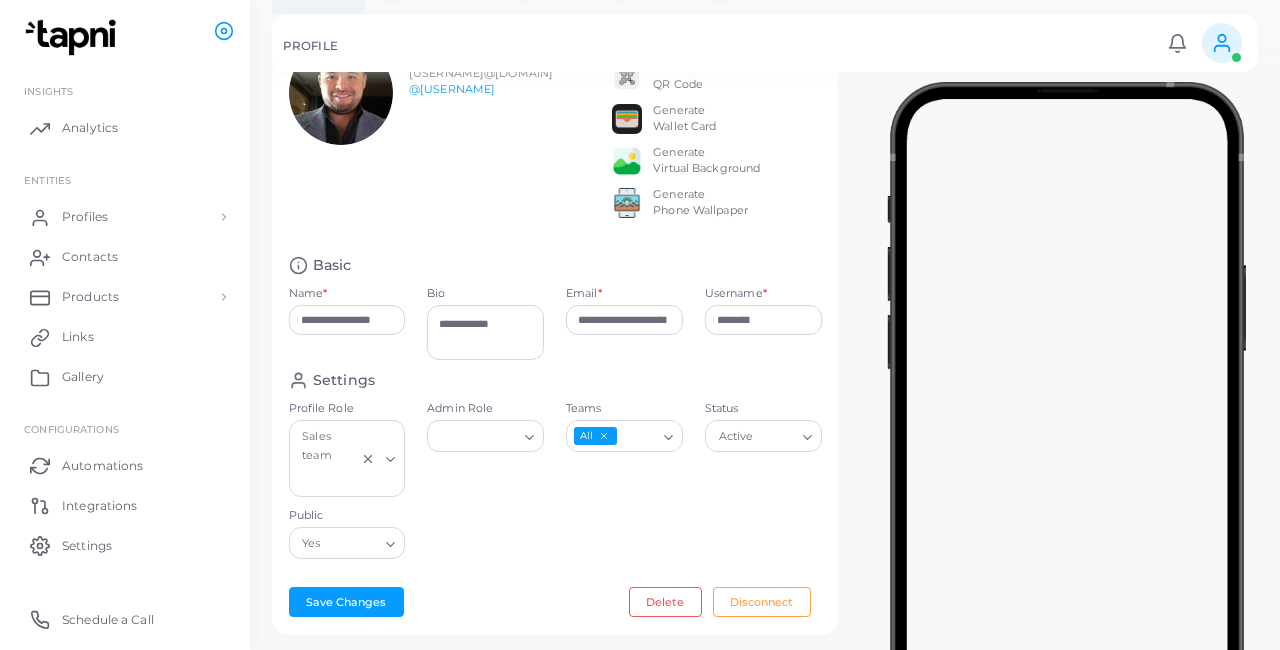 click on "Generate  Wallet Card" at bounding box center [684, 119] 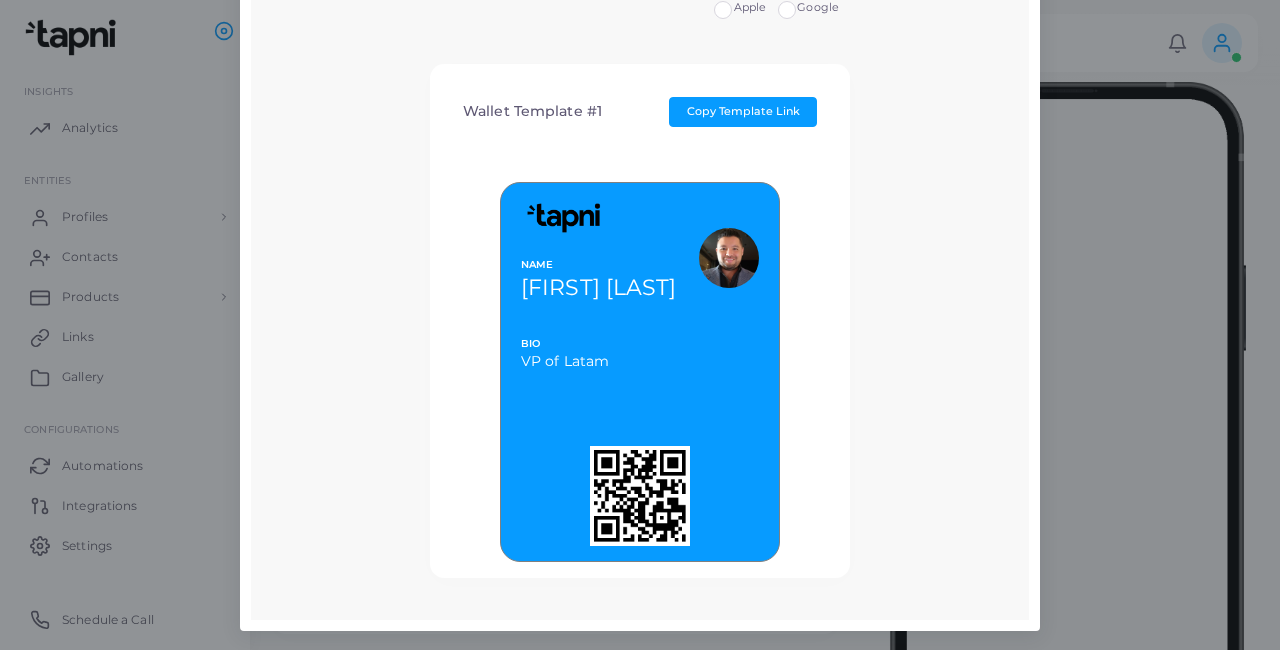 scroll, scrollTop: 72, scrollLeft: 0, axis: vertical 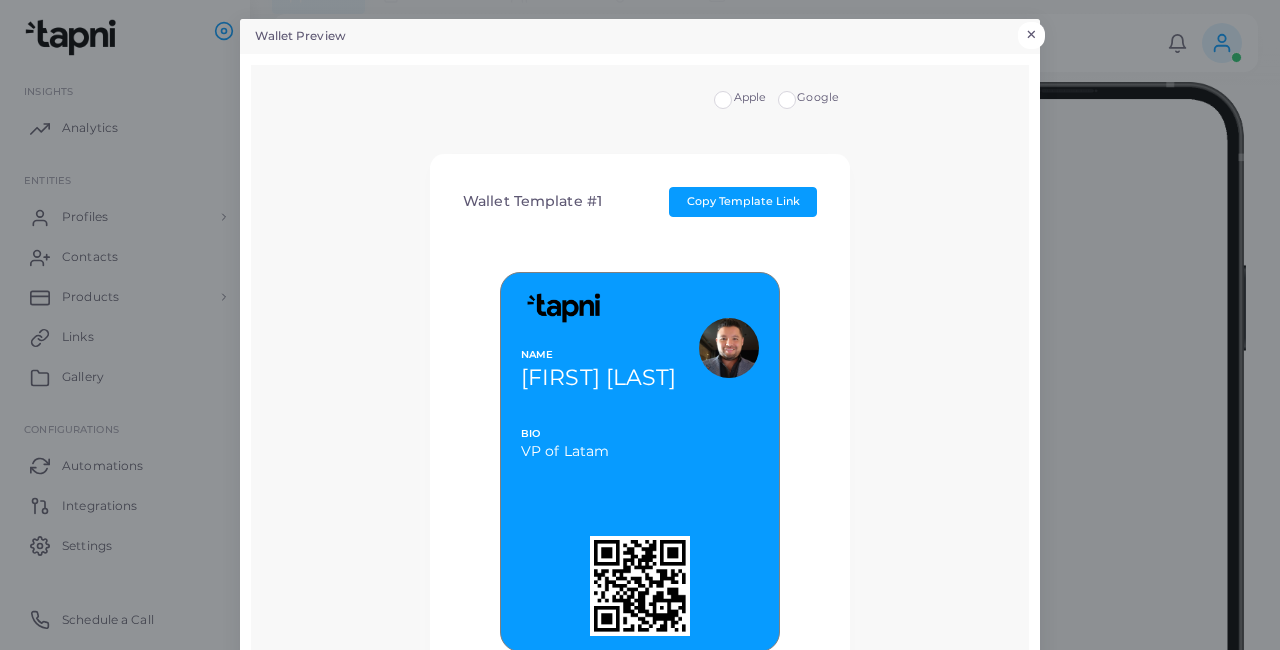 click on "×" at bounding box center [1031, 35] 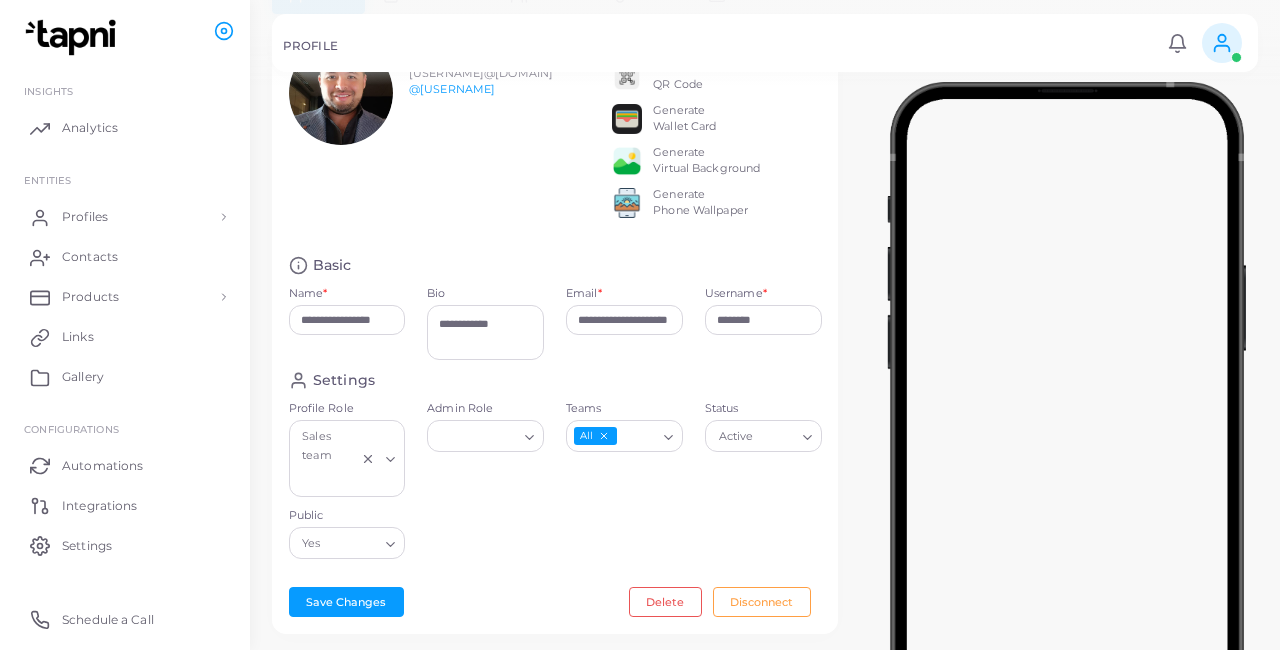 click 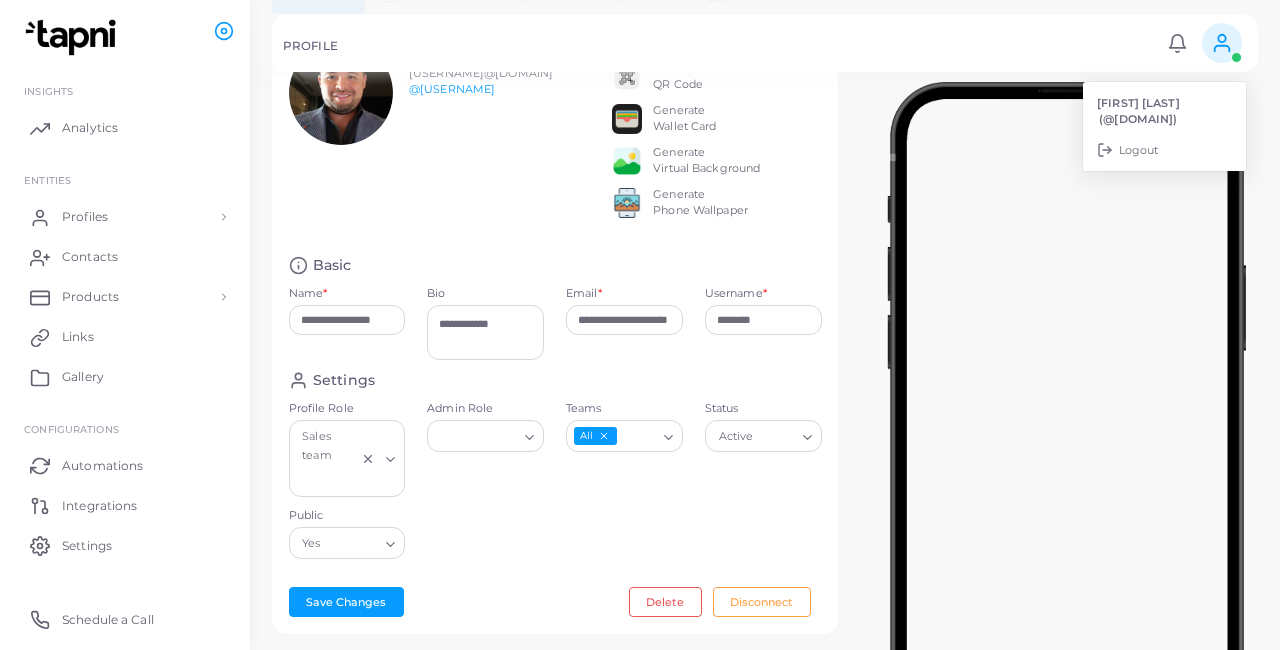 click on "Jose Paez   (jpaez@tvmarkets.com)" at bounding box center (1164, 111) 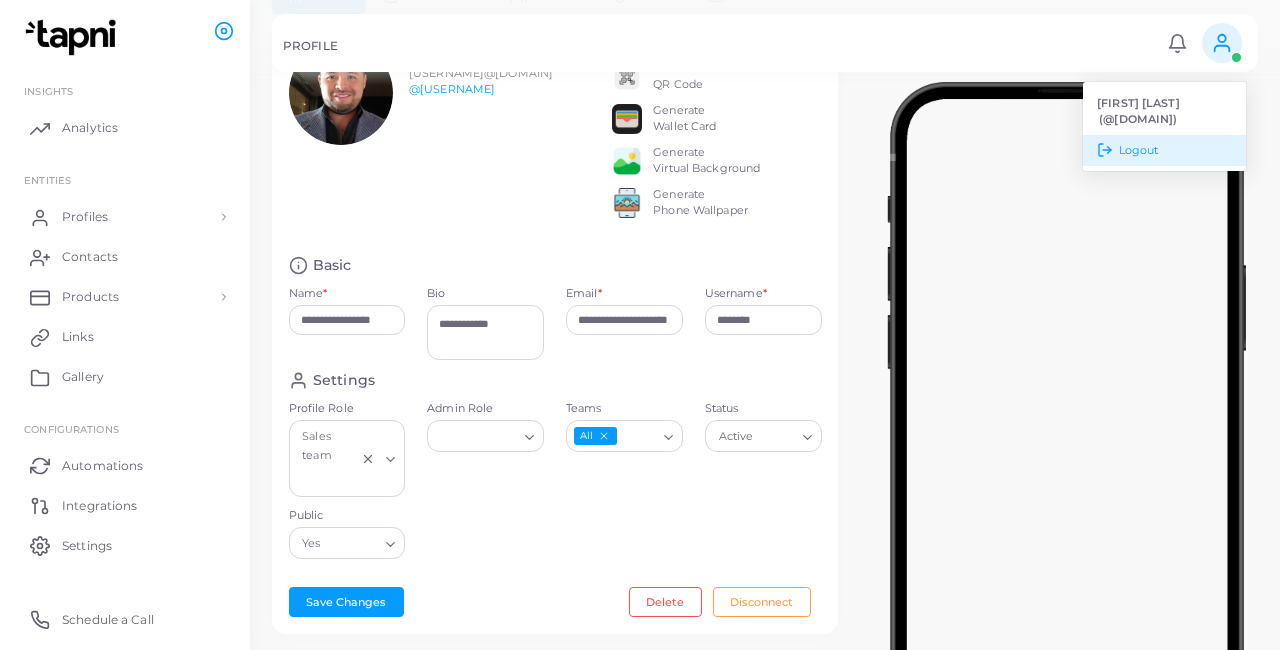 click on "Logout" at bounding box center [1139, 150] 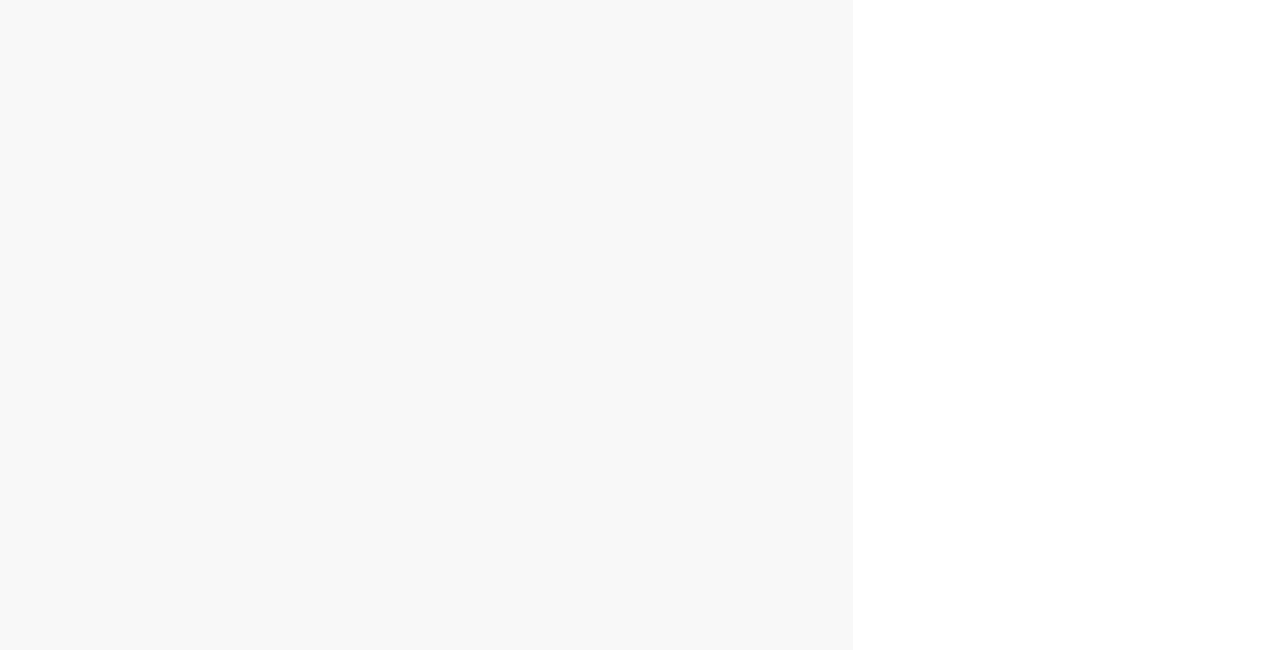 scroll, scrollTop: 0, scrollLeft: 0, axis: both 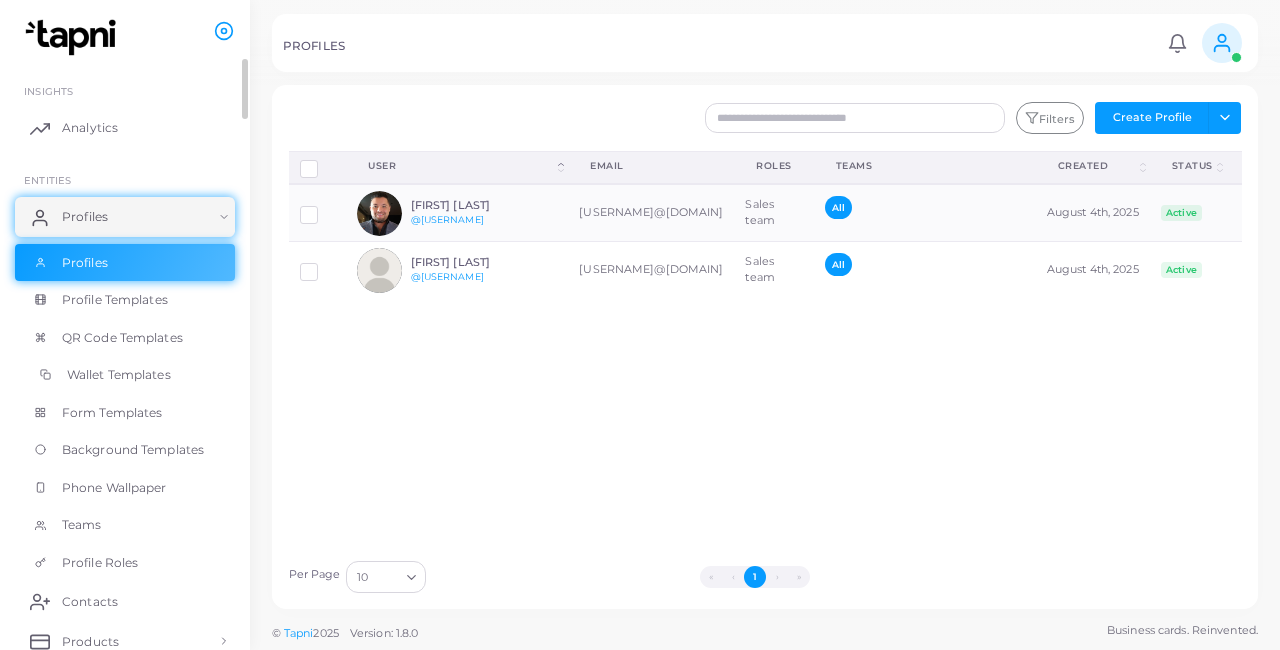 click on "Wallet Templates" at bounding box center [125, 375] 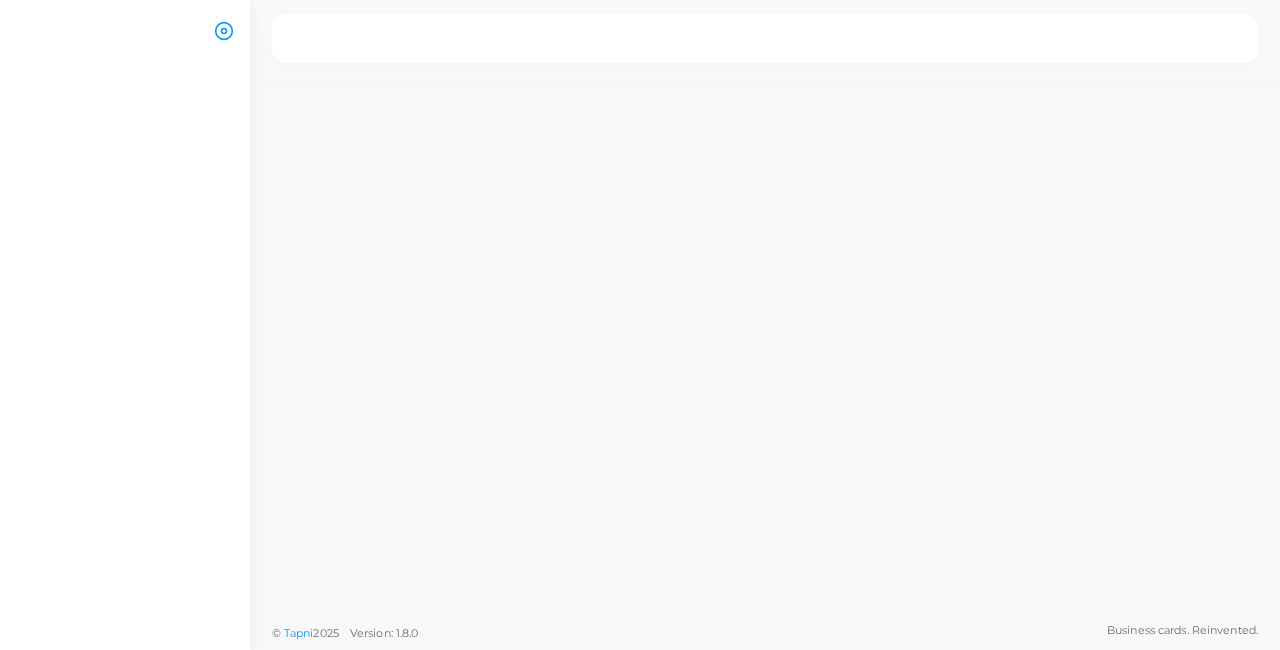 scroll, scrollTop: 0, scrollLeft: 0, axis: both 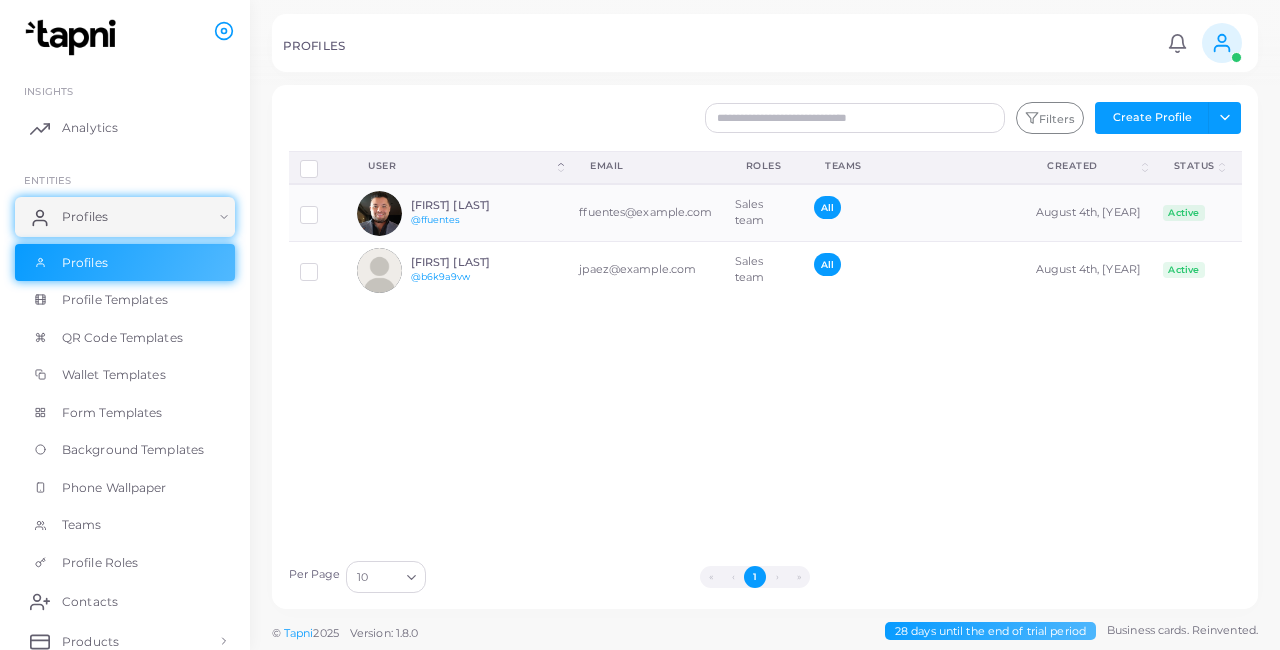 click 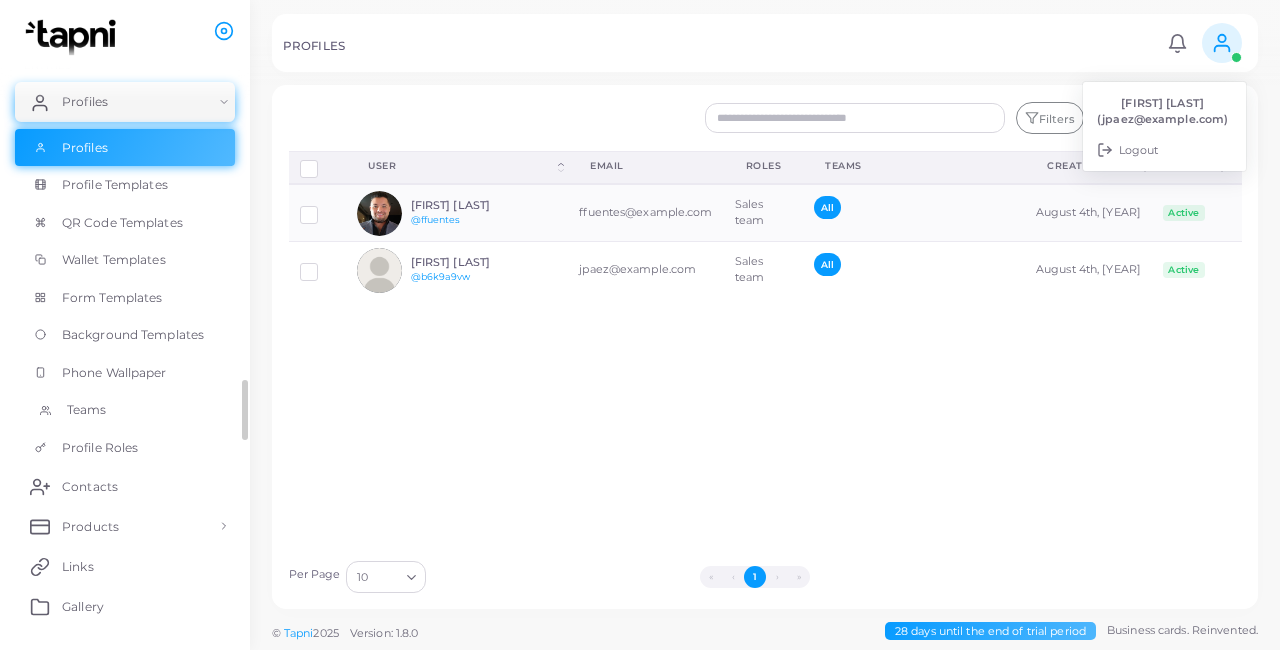 scroll, scrollTop: 332, scrollLeft: 0, axis: vertical 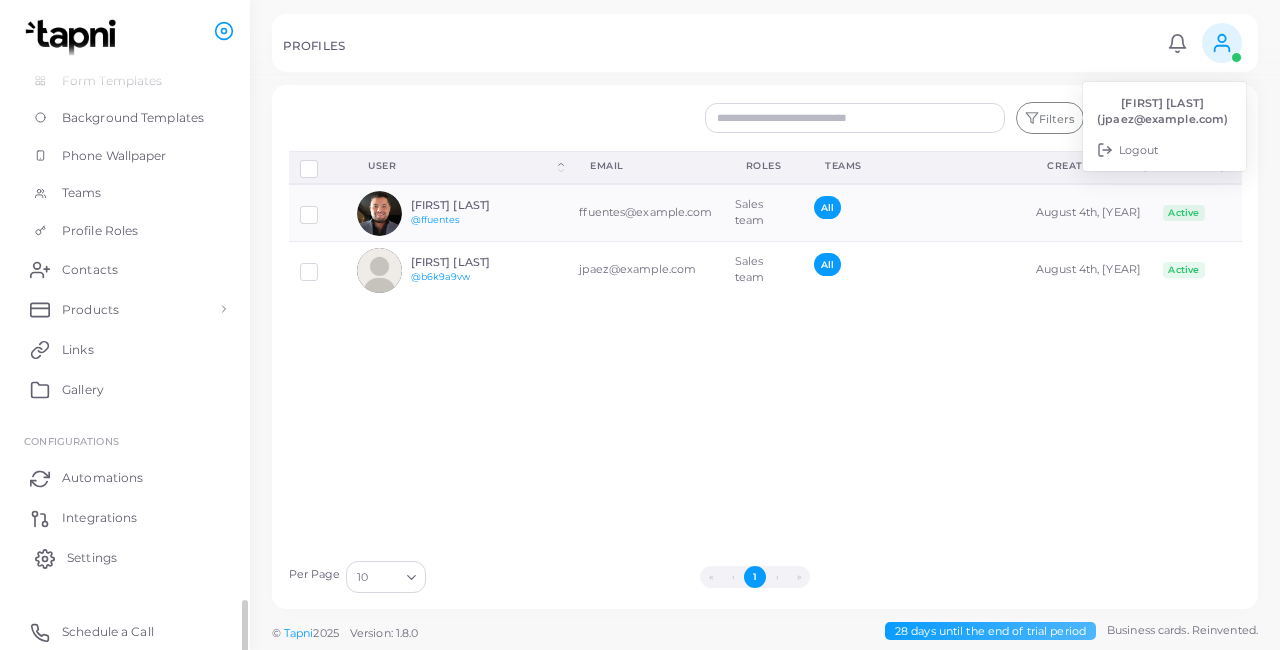 click on "Settings" at bounding box center (125, 558) 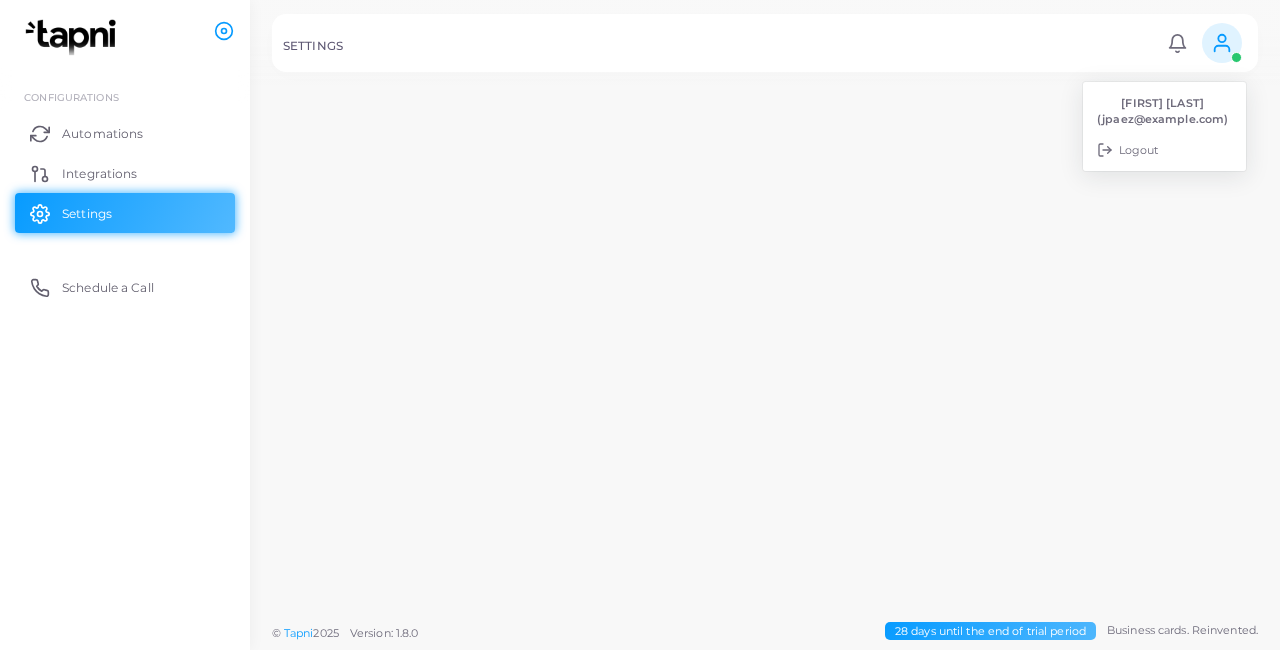 scroll, scrollTop: 332, scrollLeft: 0, axis: vertical 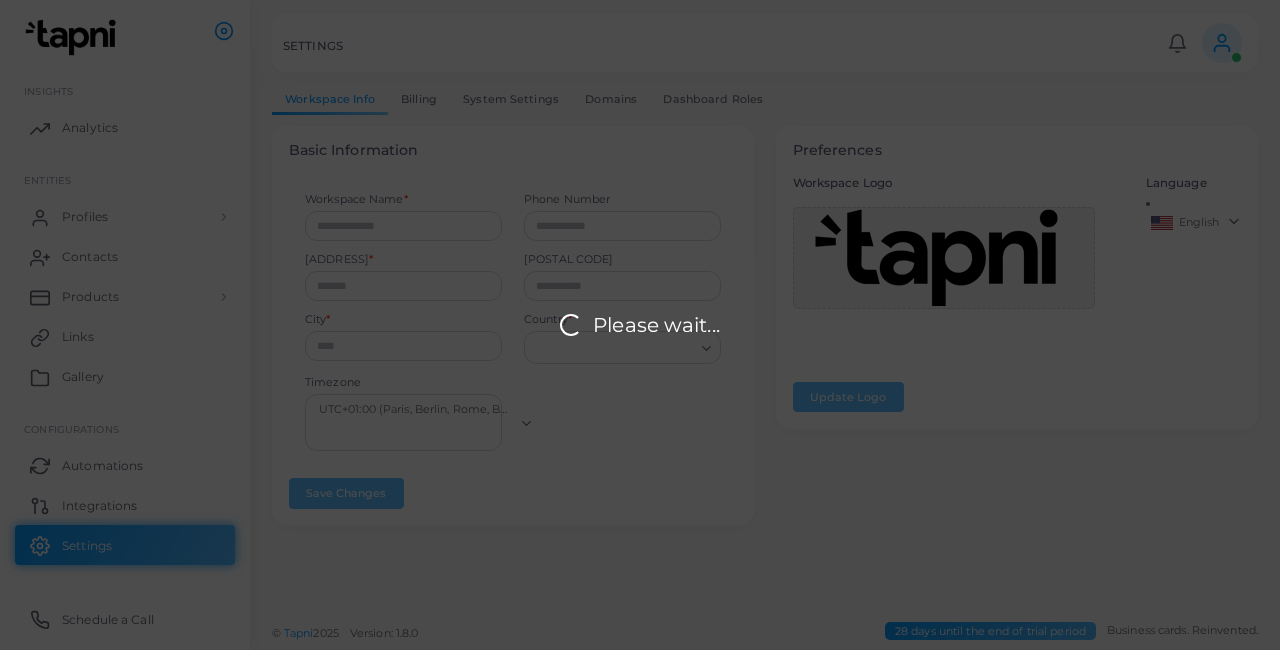 type on "**********" 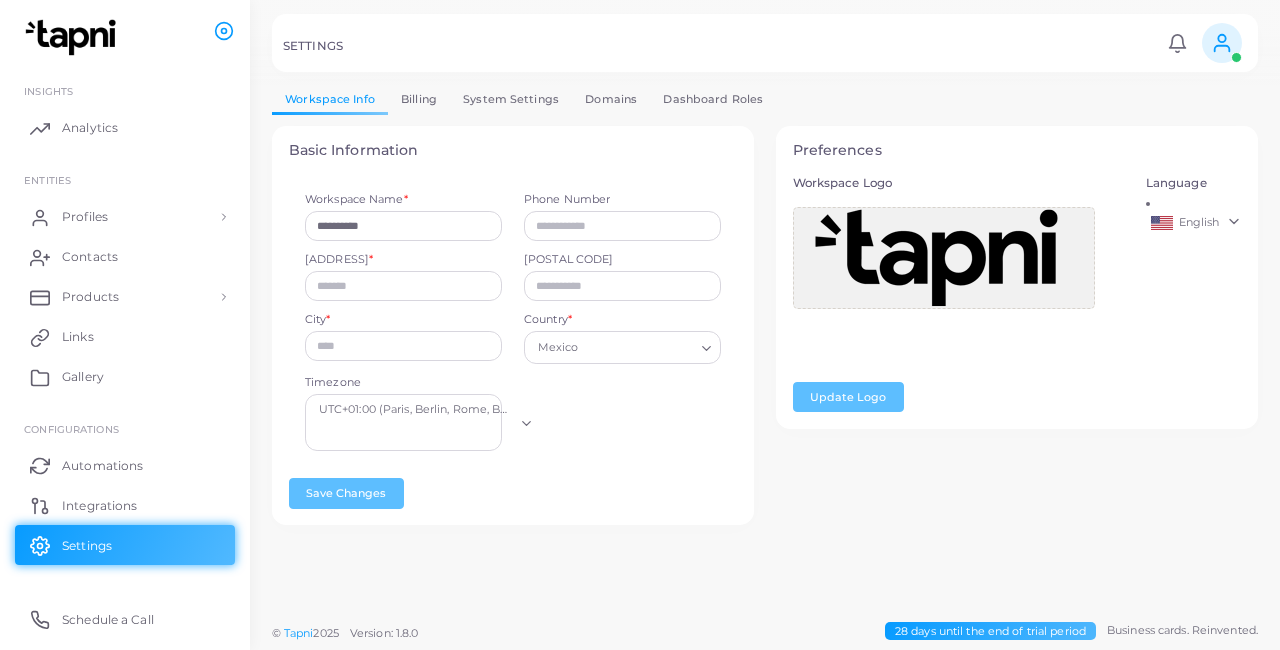 click on "Billing" at bounding box center (419, 99) 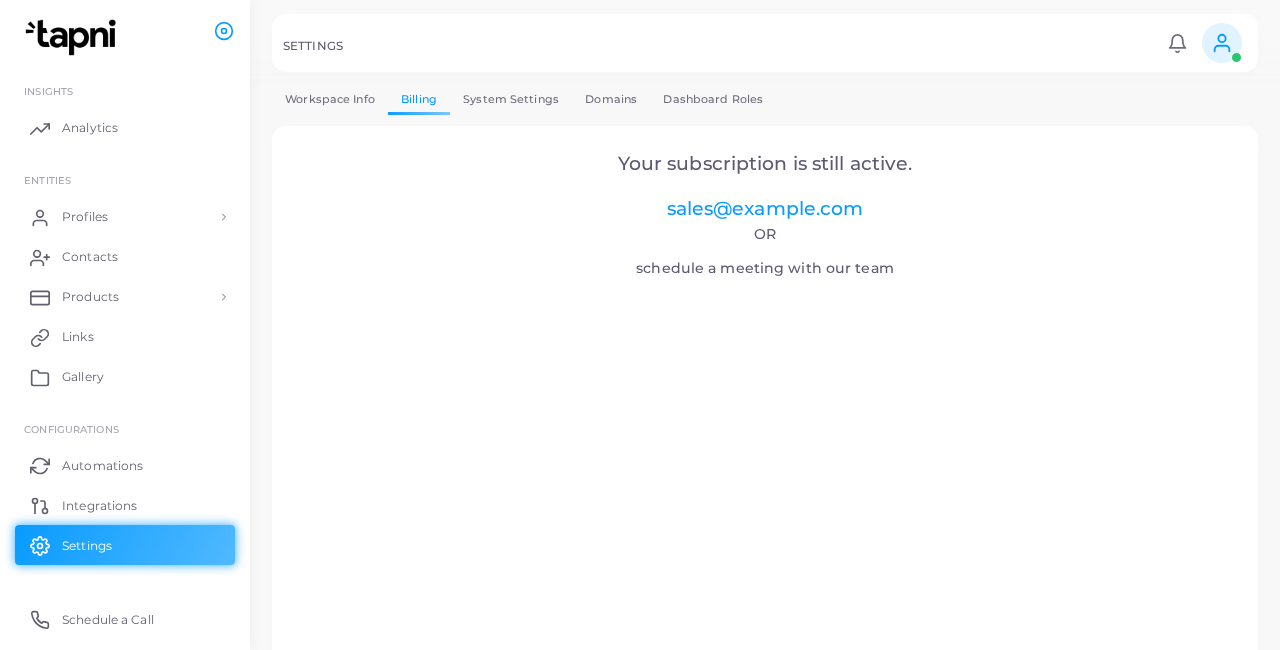click on "System Settings" at bounding box center (511, 99) 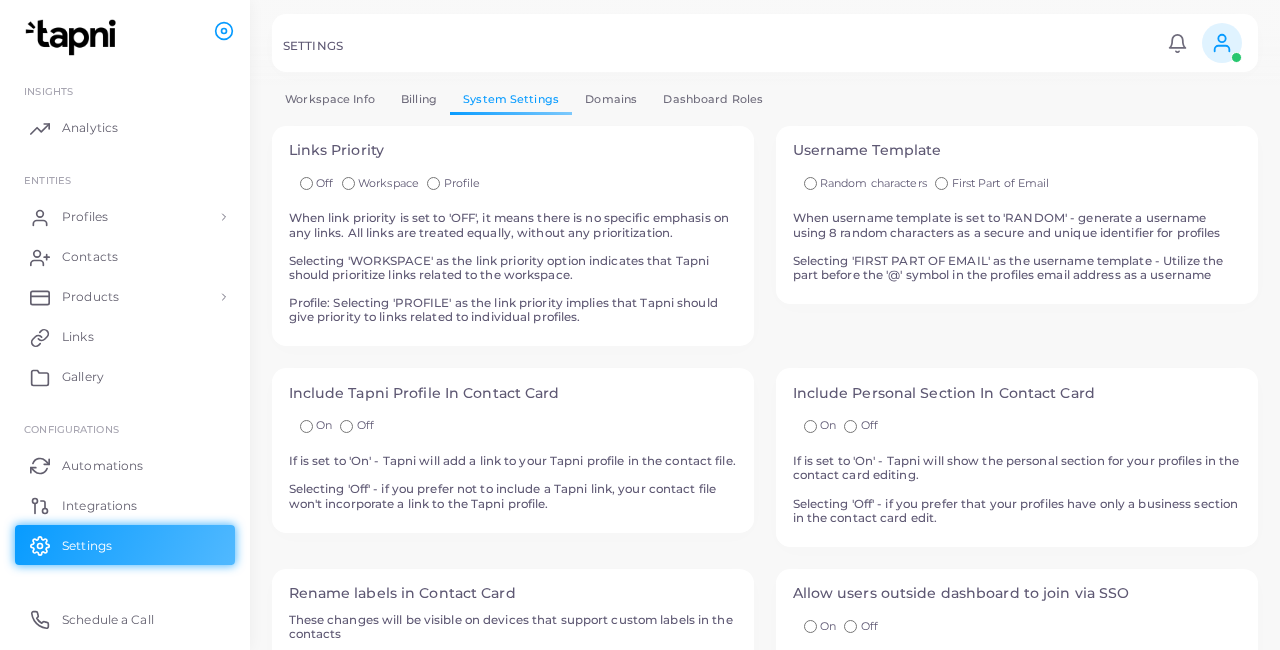 click on "Billing" at bounding box center (419, 99) 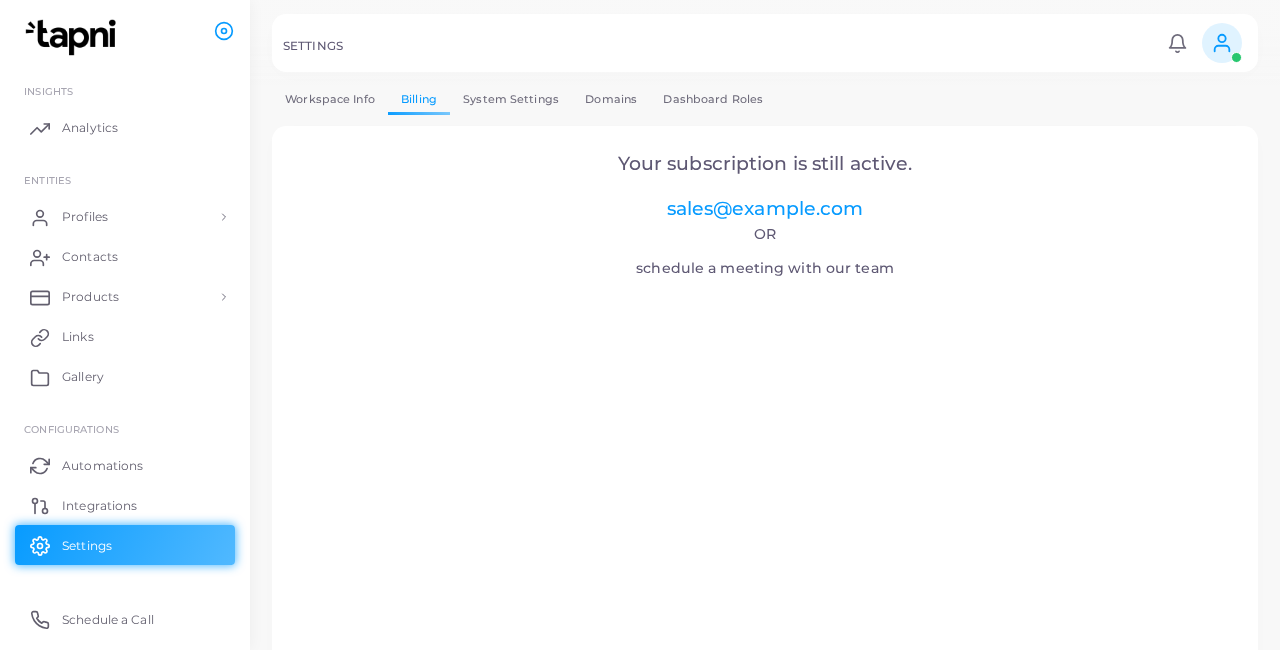 click on "Domains" at bounding box center [611, 99] 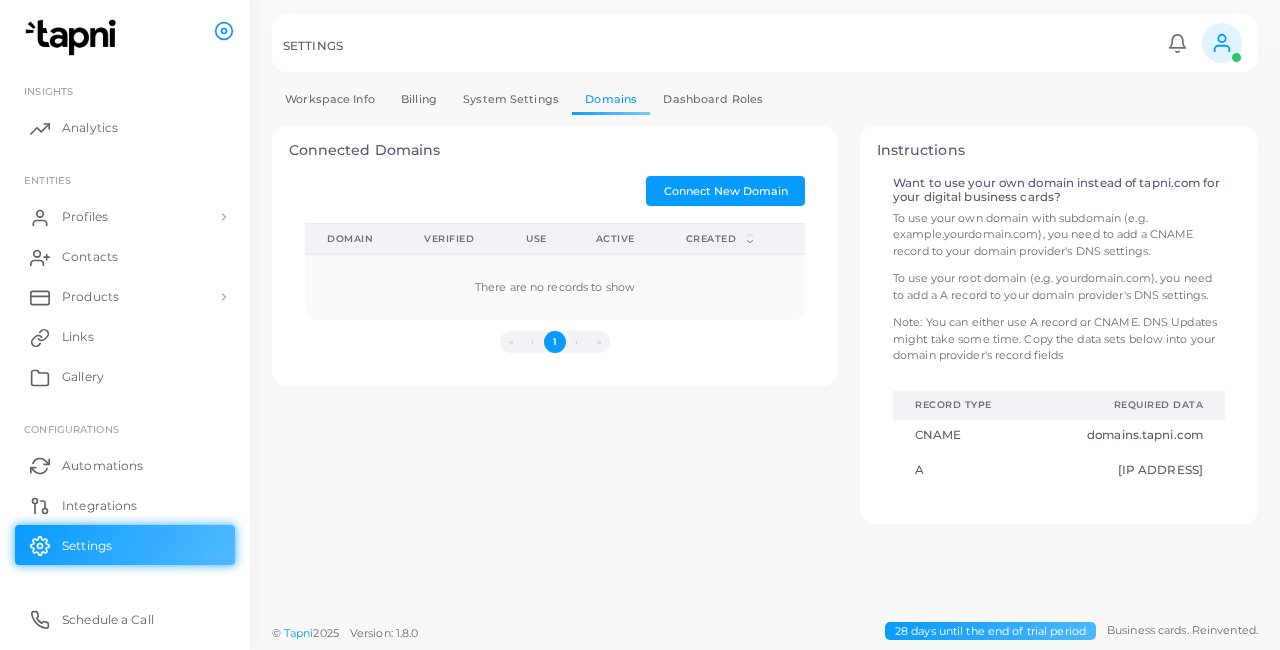 click on "Dashboard Roles" at bounding box center (713, 99) 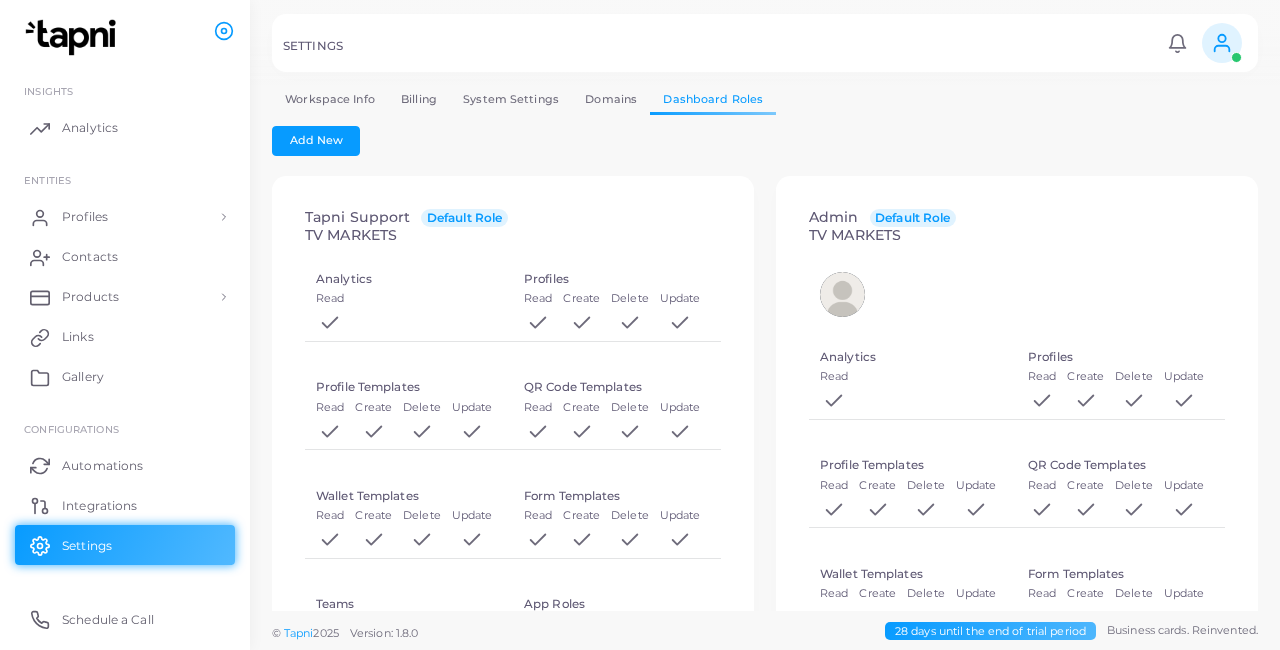 click on "Workspace Info" at bounding box center [330, 99] 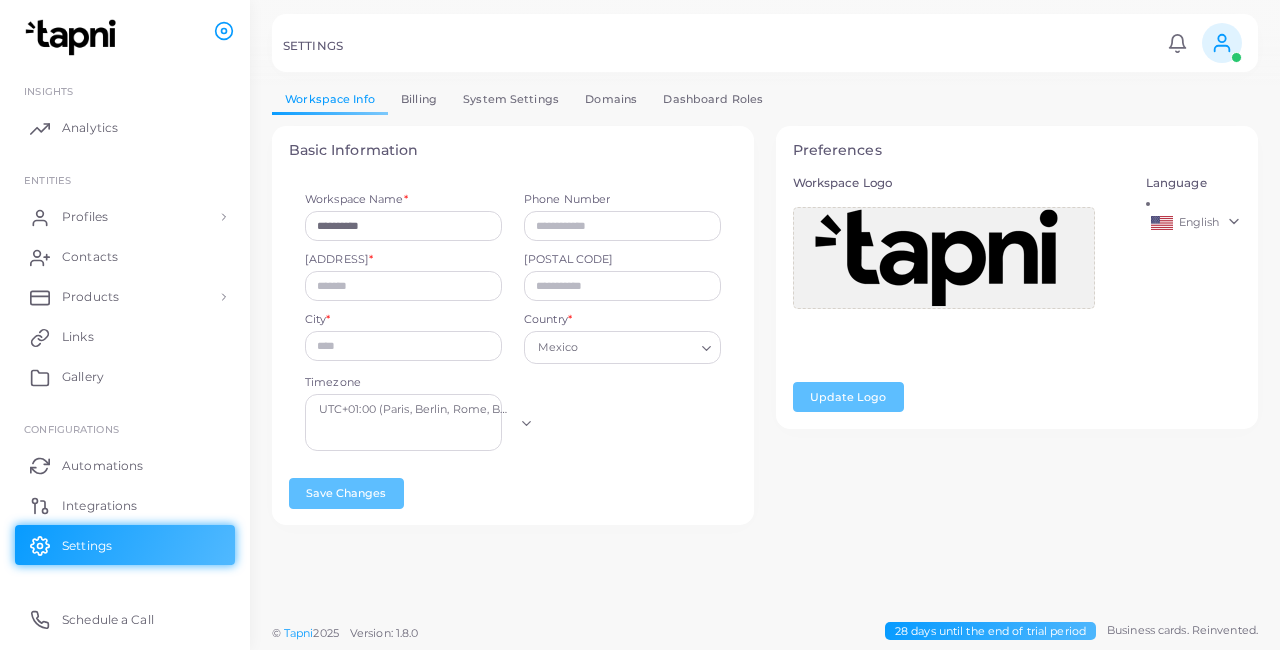 click on "English" at bounding box center (1194, 223) 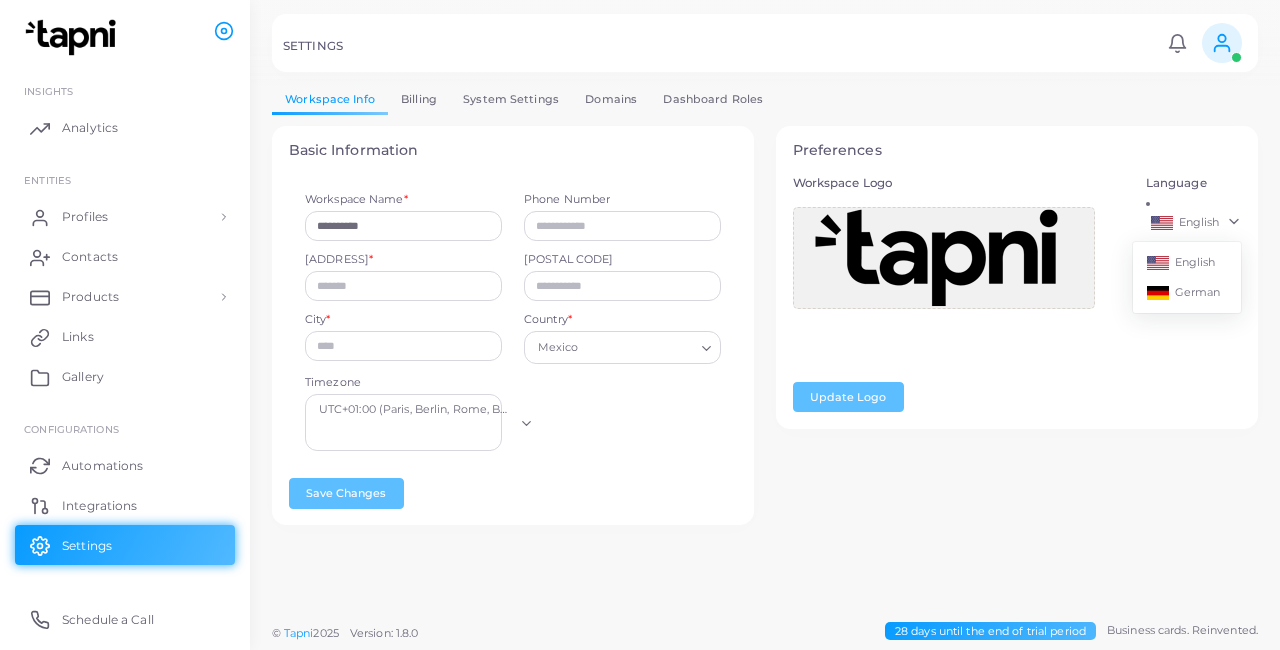 click on "English" at bounding box center [1194, 223] 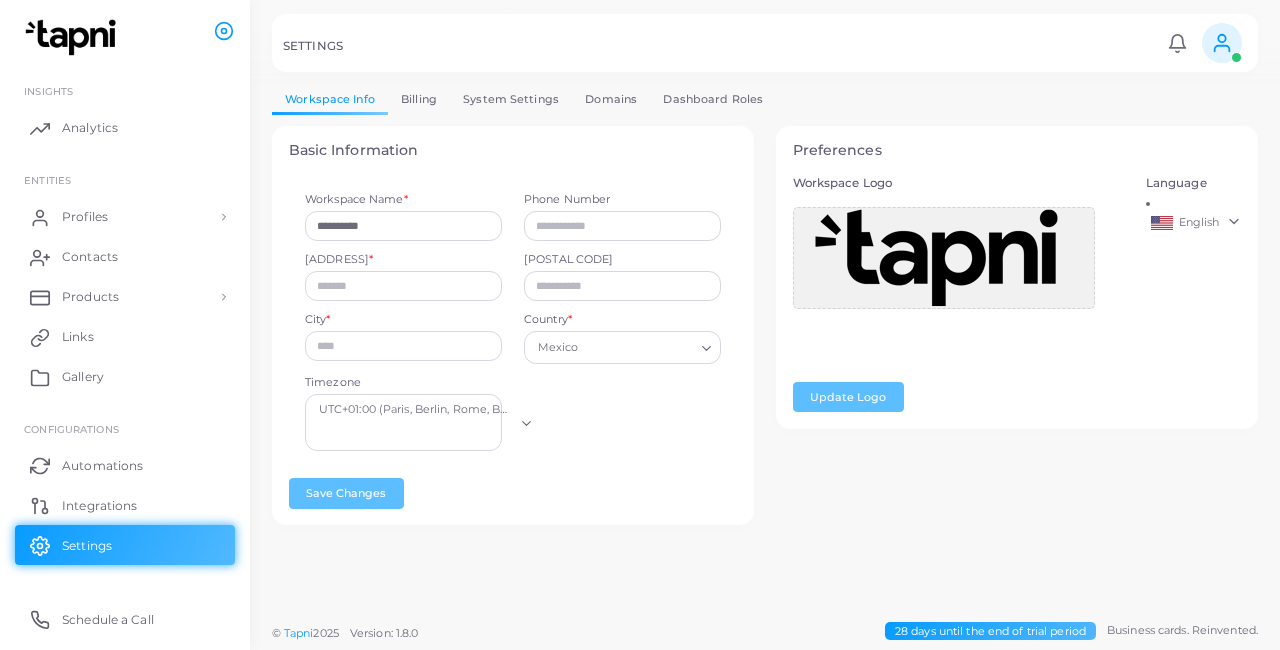 click on "Workspace Info Billing System Settings Domains Dashboard Roles" at bounding box center (765, 99) 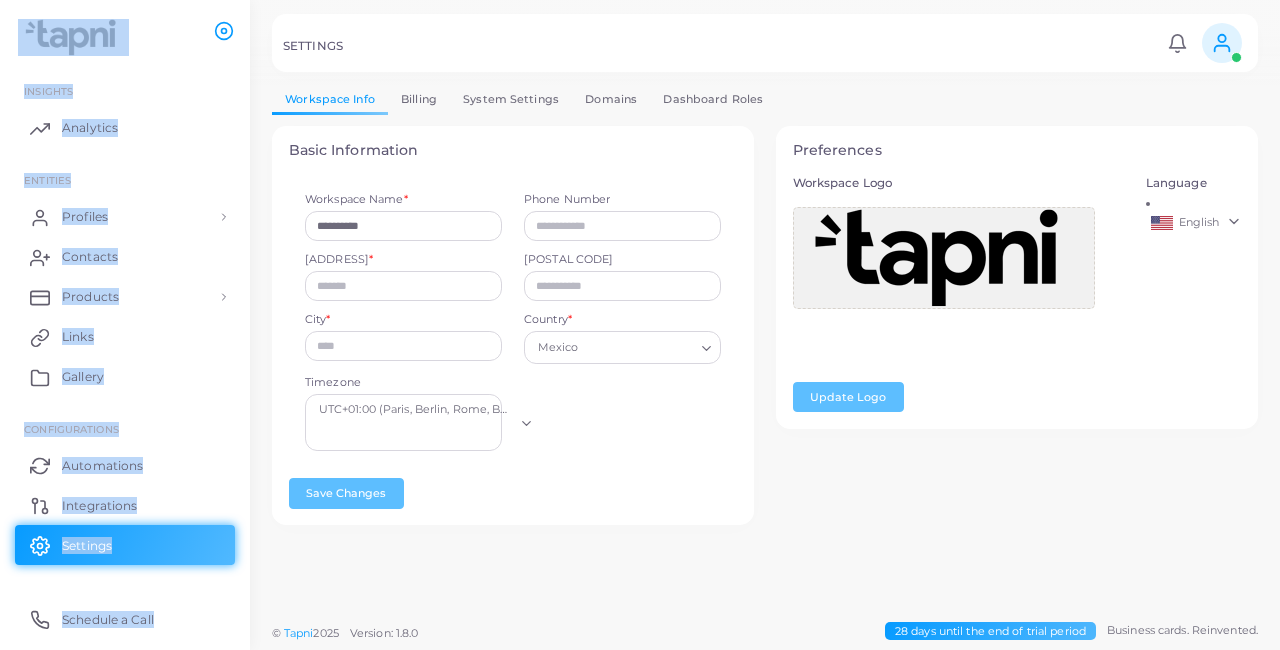 click 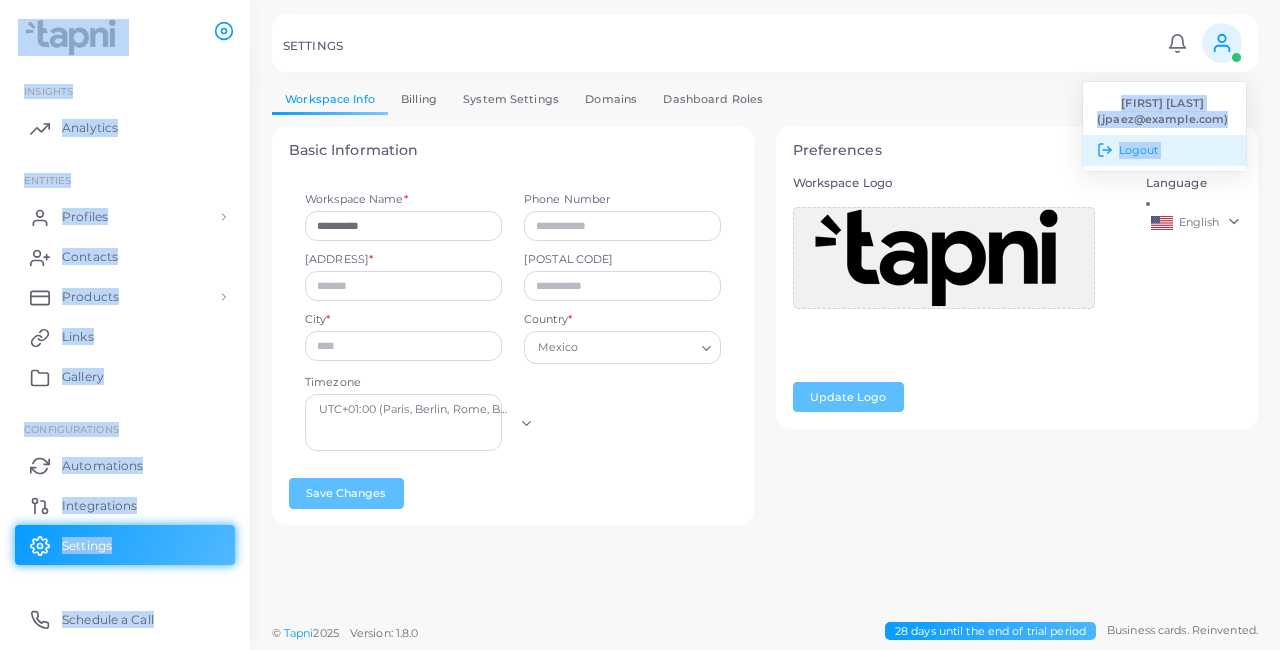click on "Logout" at bounding box center (1139, 150) 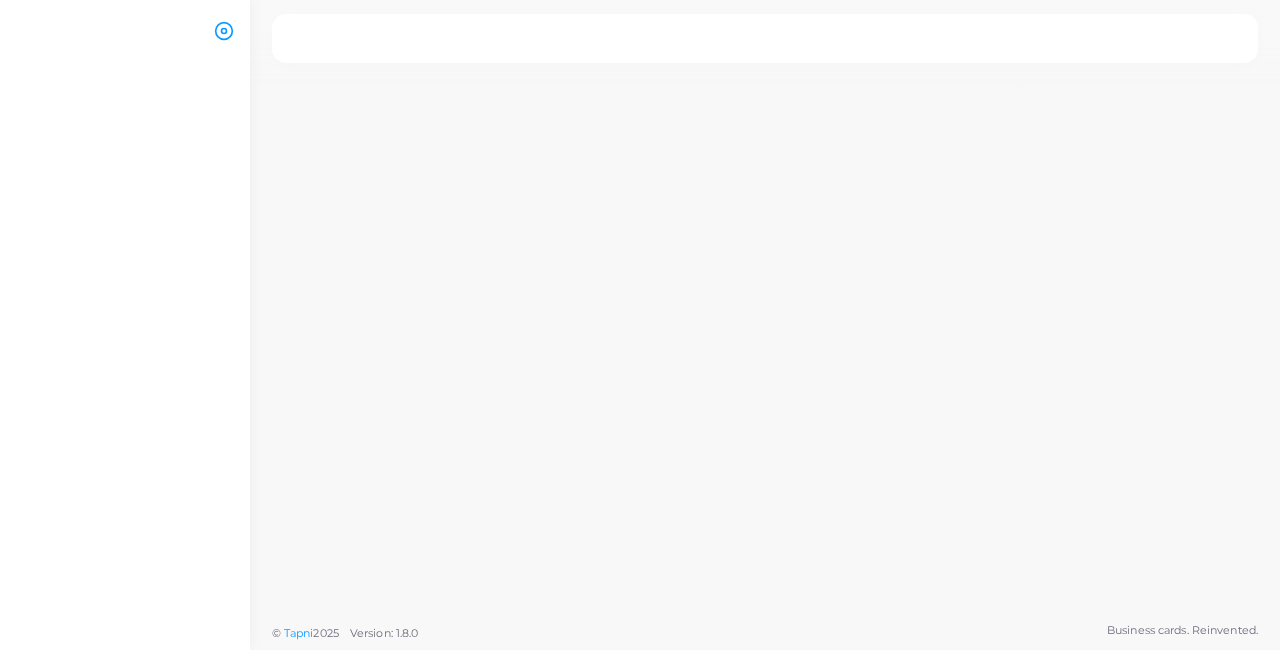 scroll, scrollTop: 0, scrollLeft: 0, axis: both 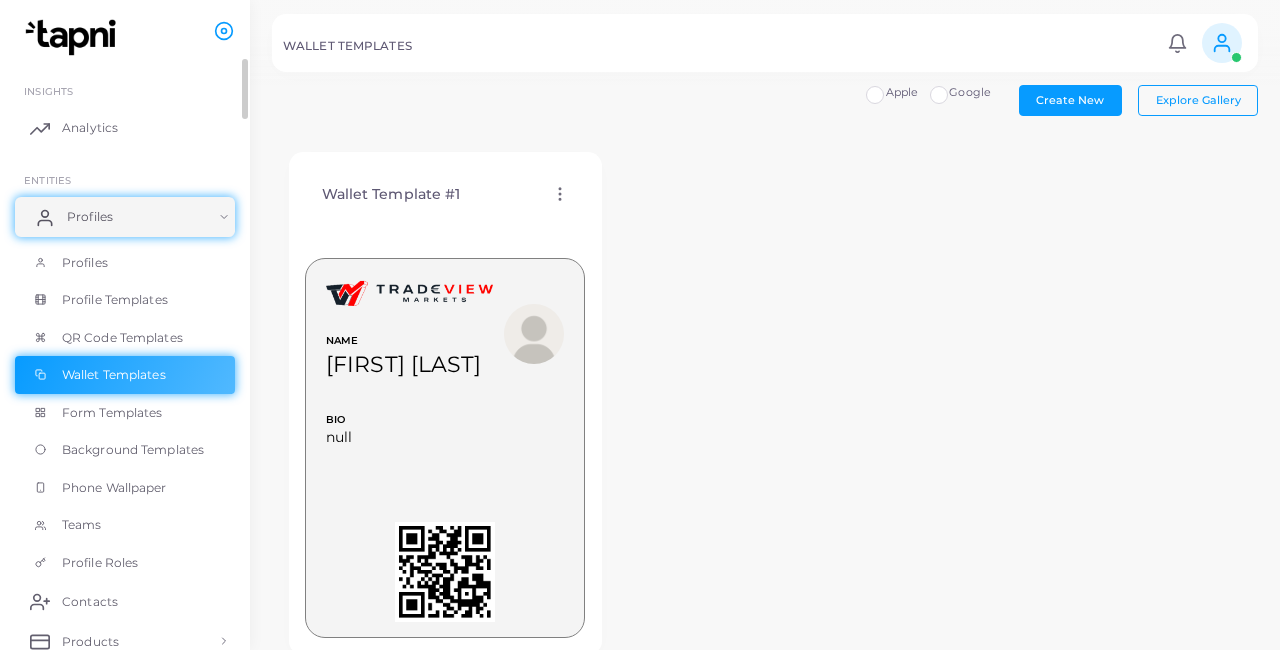 click on "Profiles" at bounding box center [125, 217] 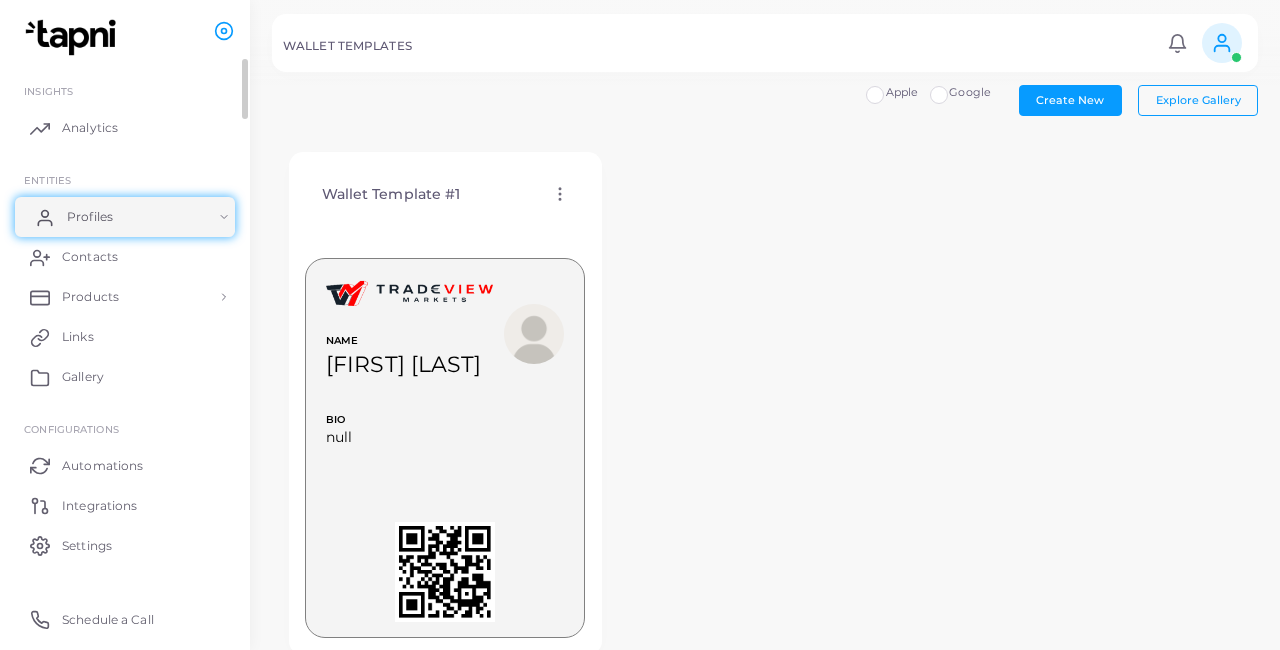 click on "Profiles" at bounding box center (125, 217) 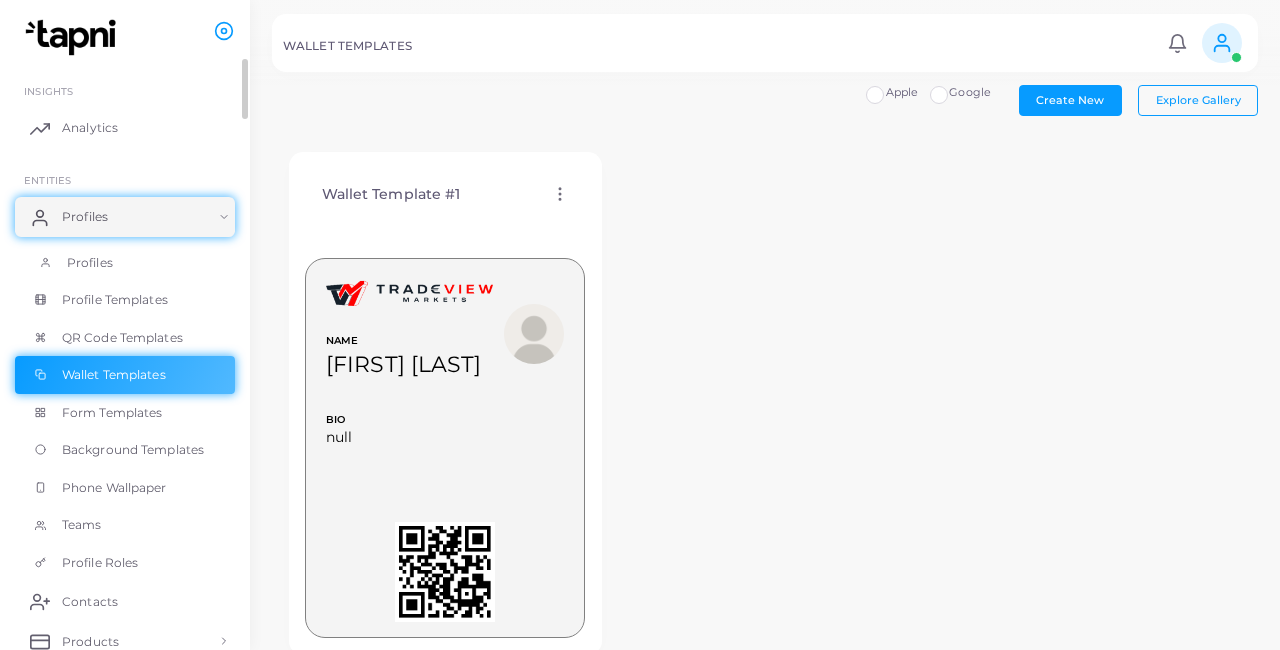 click on "Profiles" at bounding box center [125, 263] 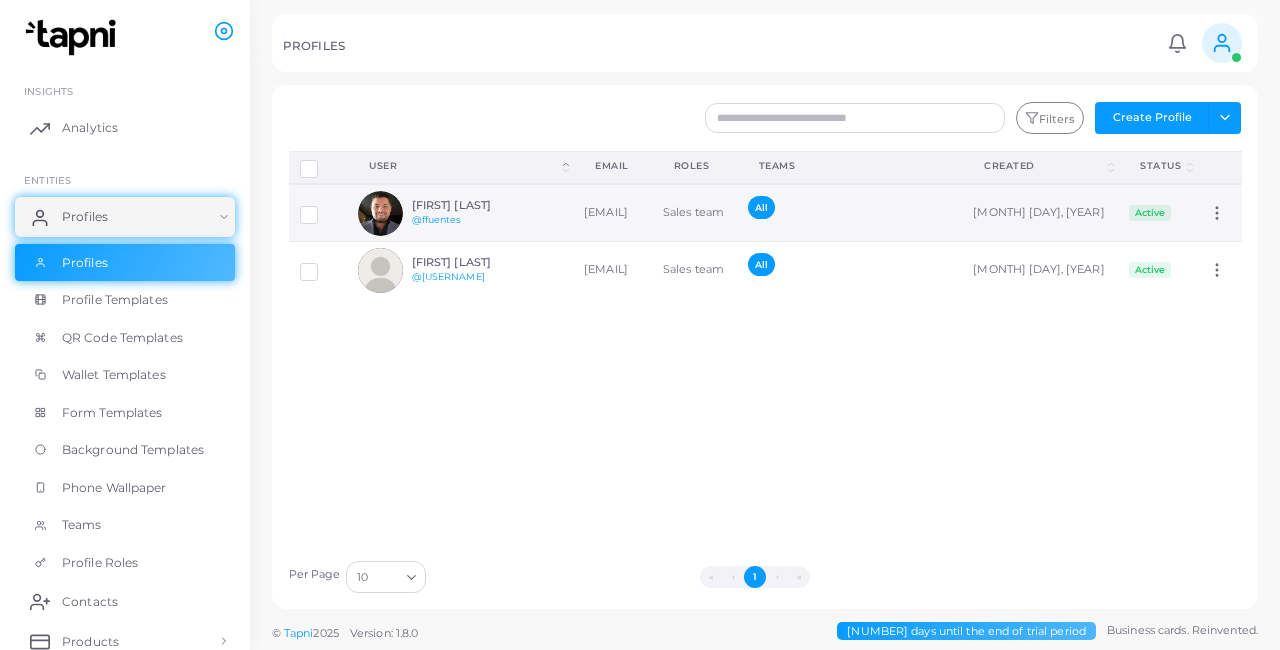 click on "Francisco Fuentes  @ffuentes" at bounding box center (485, 213) 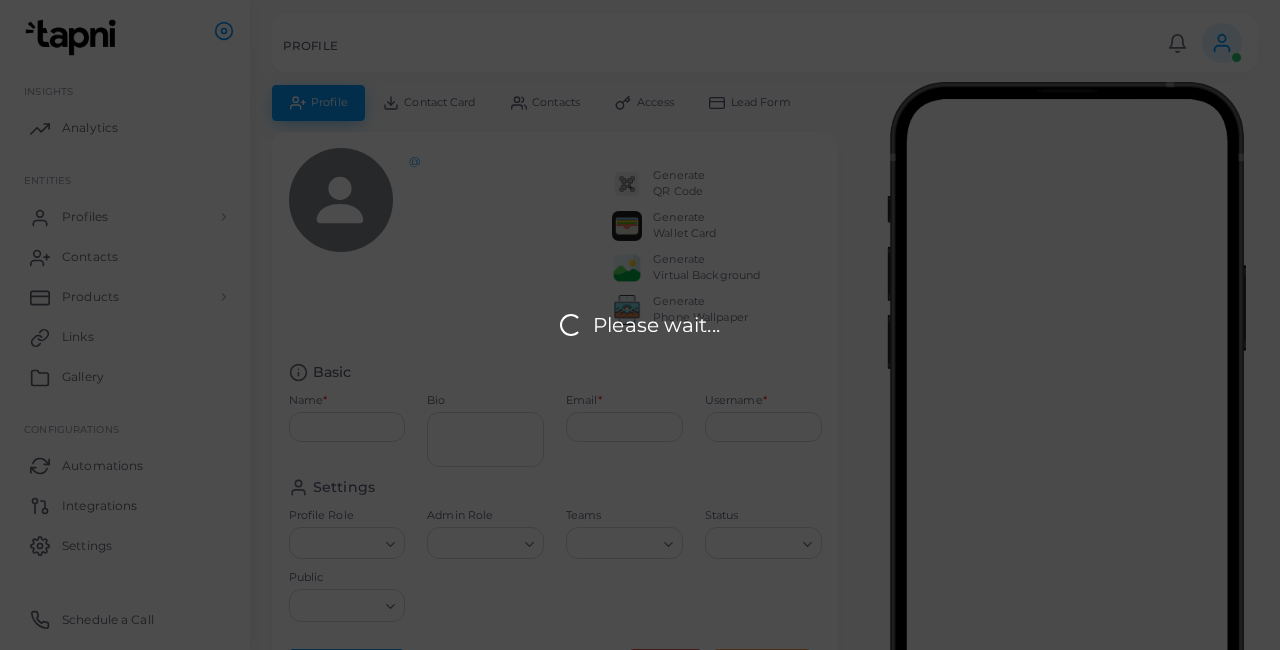 type on "**********" 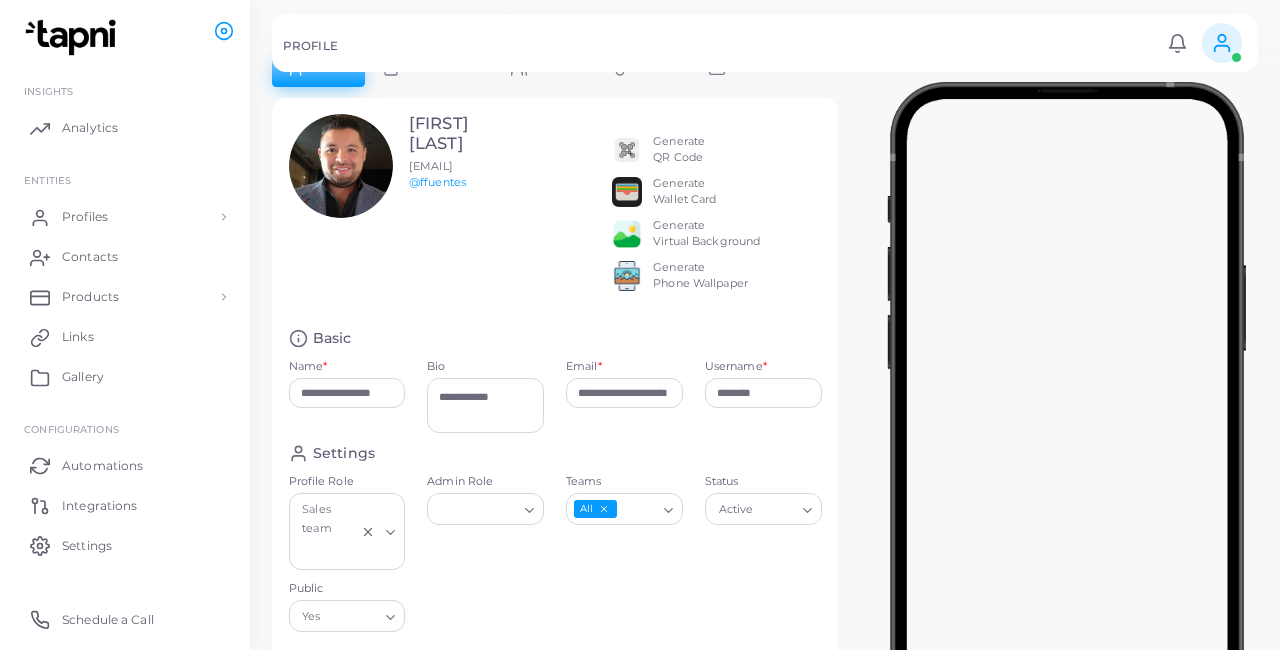 scroll, scrollTop: 0, scrollLeft: 0, axis: both 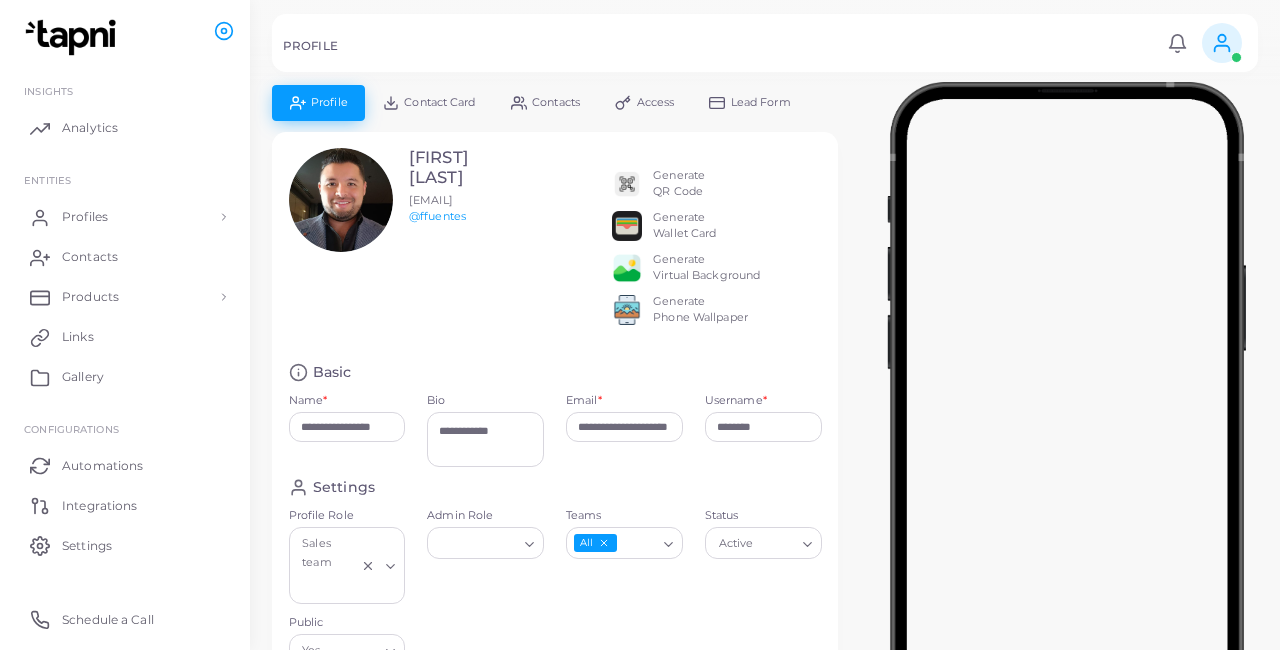 click on "Generate  QR Code   Generate  Wallet Card   Generate  Virtual Background   Generate  Phone Wallpaper" at bounding box center (716, 242) 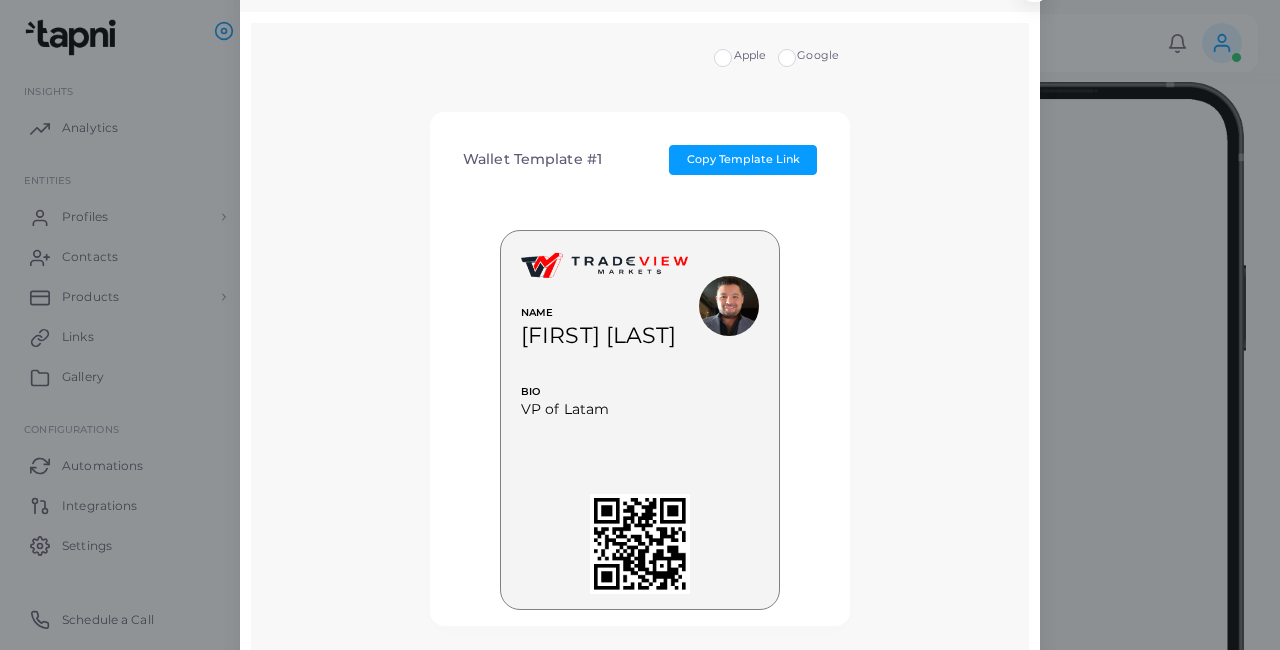 scroll, scrollTop: 0, scrollLeft: 0, axis: both 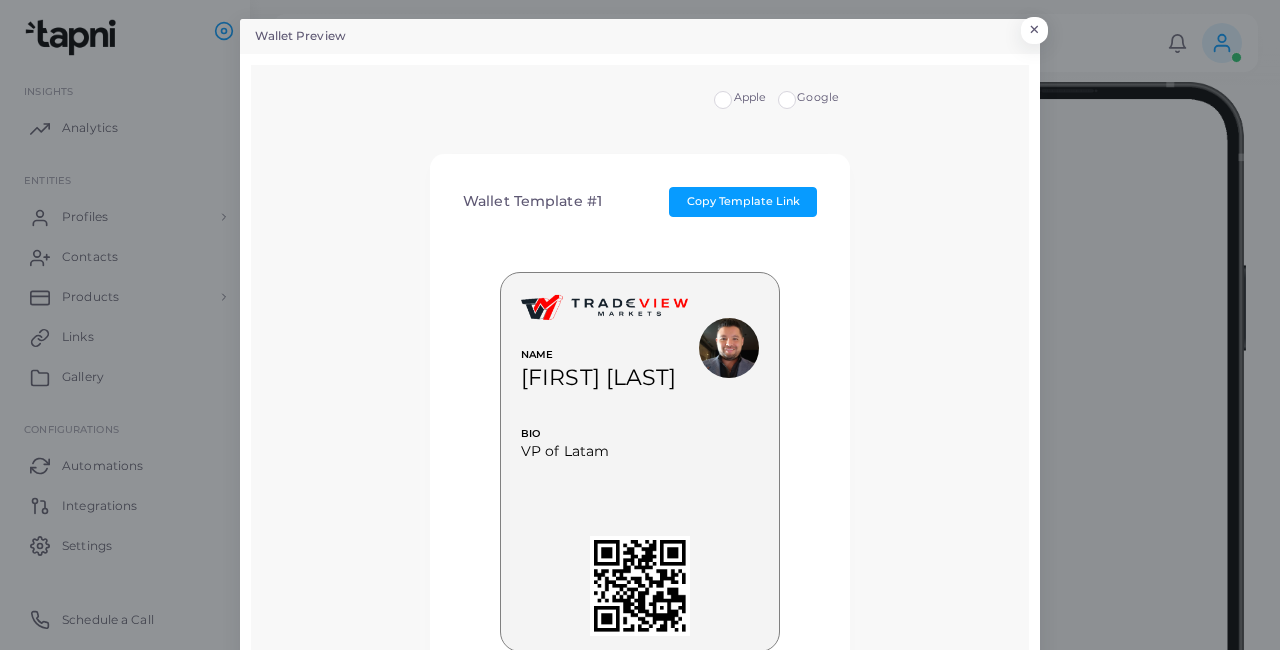 click on "Google" at bounding box center [818, 98] 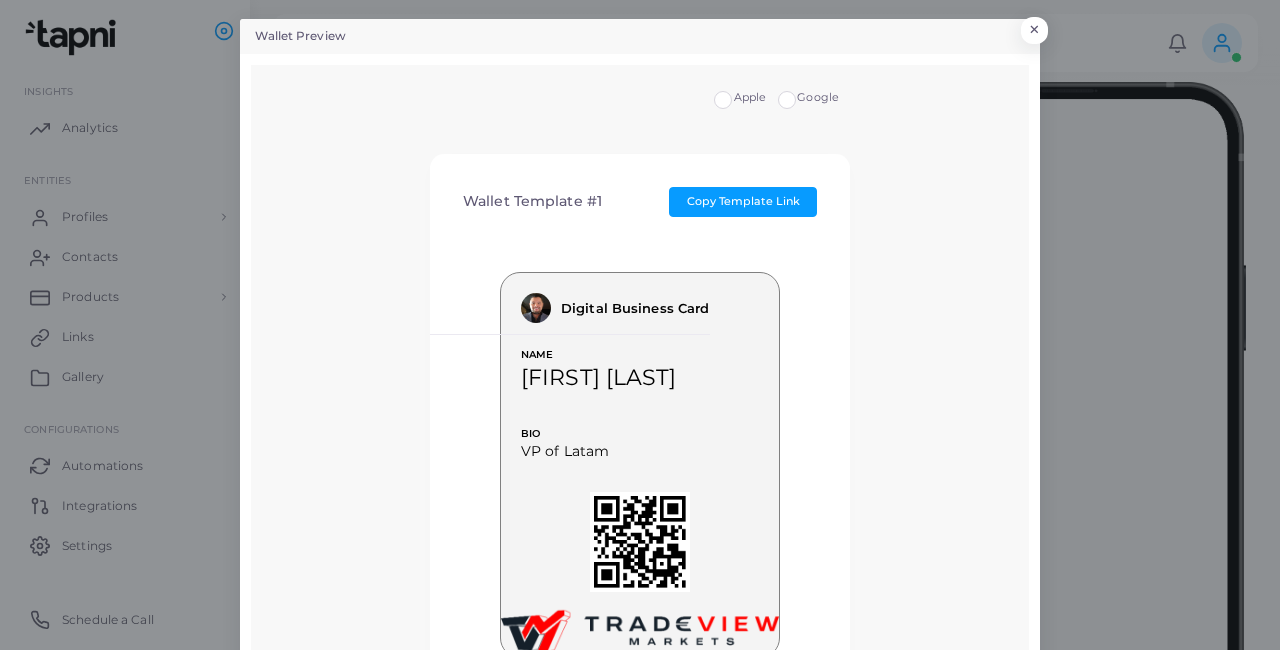 click on "Apple" at bounding box center (750, 98) 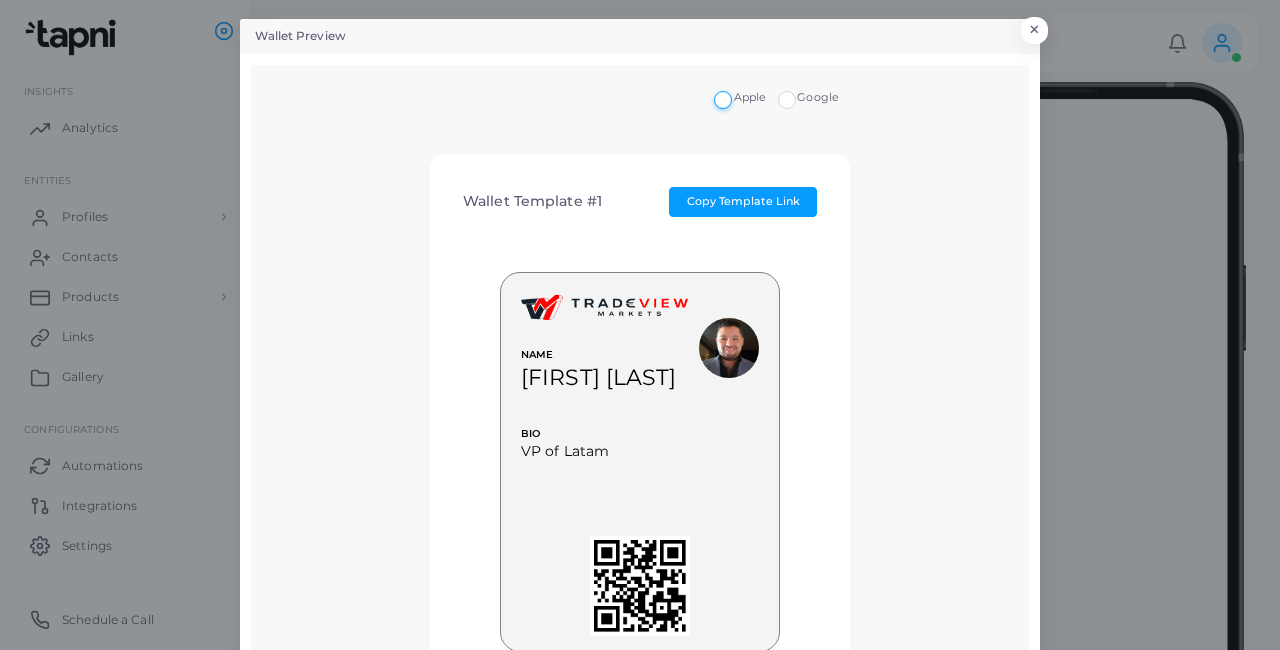 scroll, scrollTop: 90, scrollLeft: 0, axis: vertical 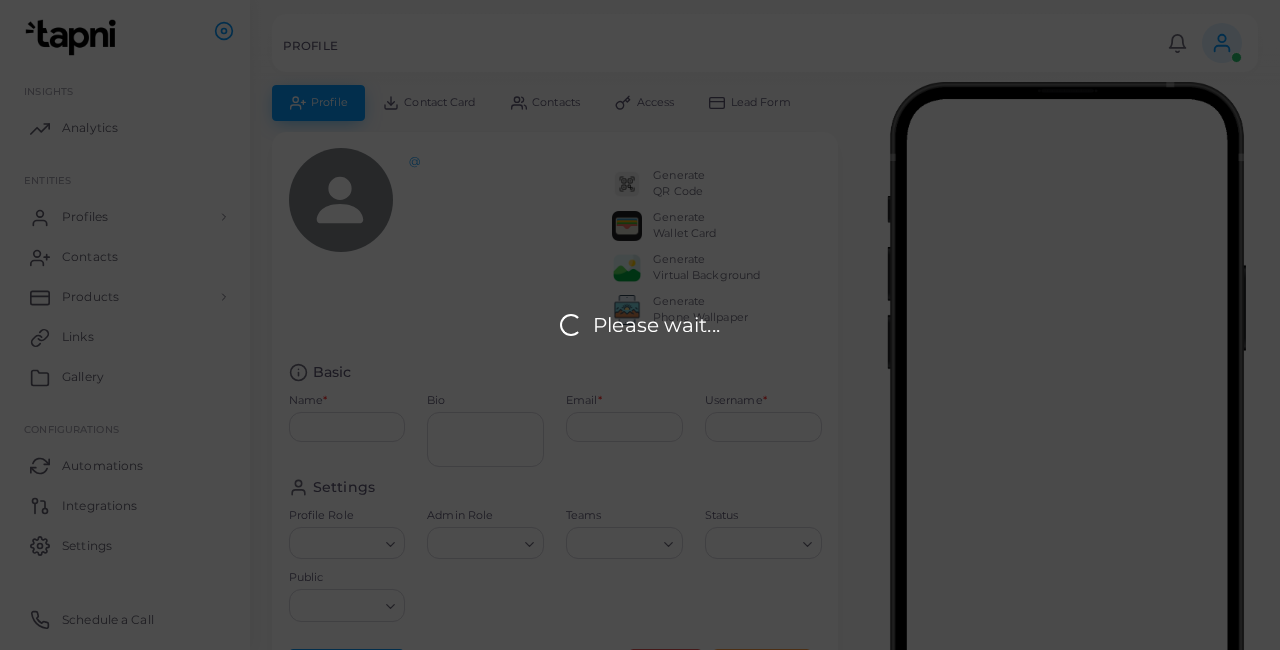 type on "**********" 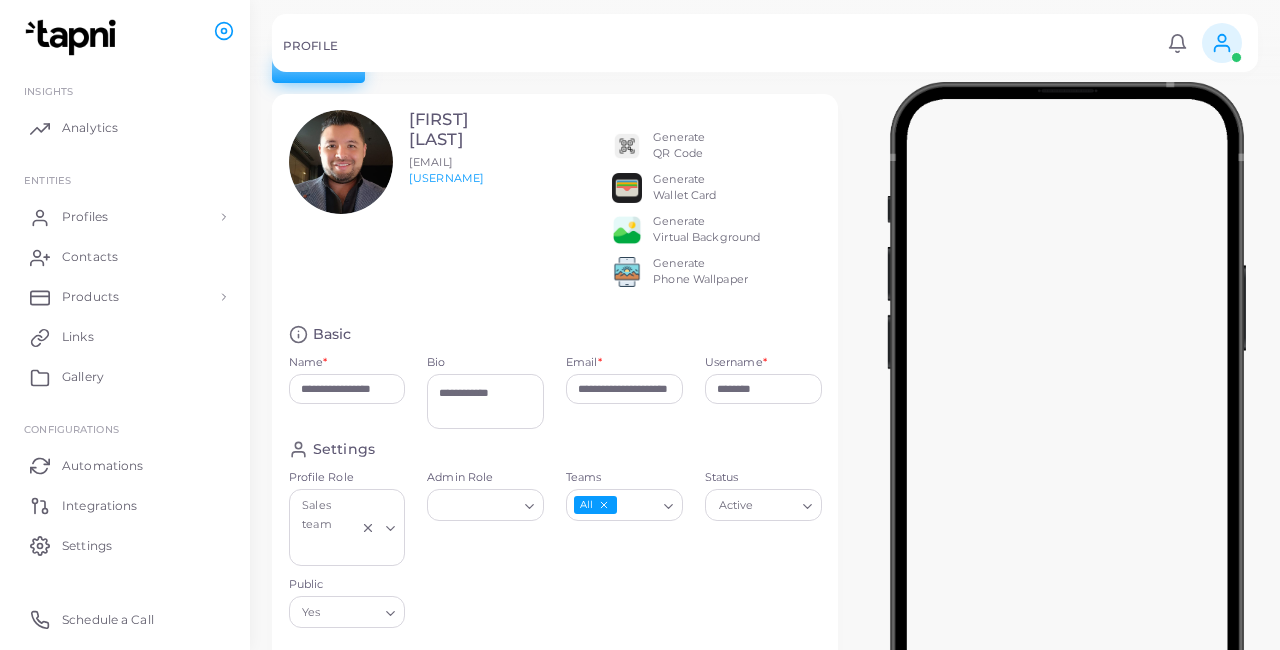 scroll, scrollTop: 0, scrollLeft: 0, axis: both 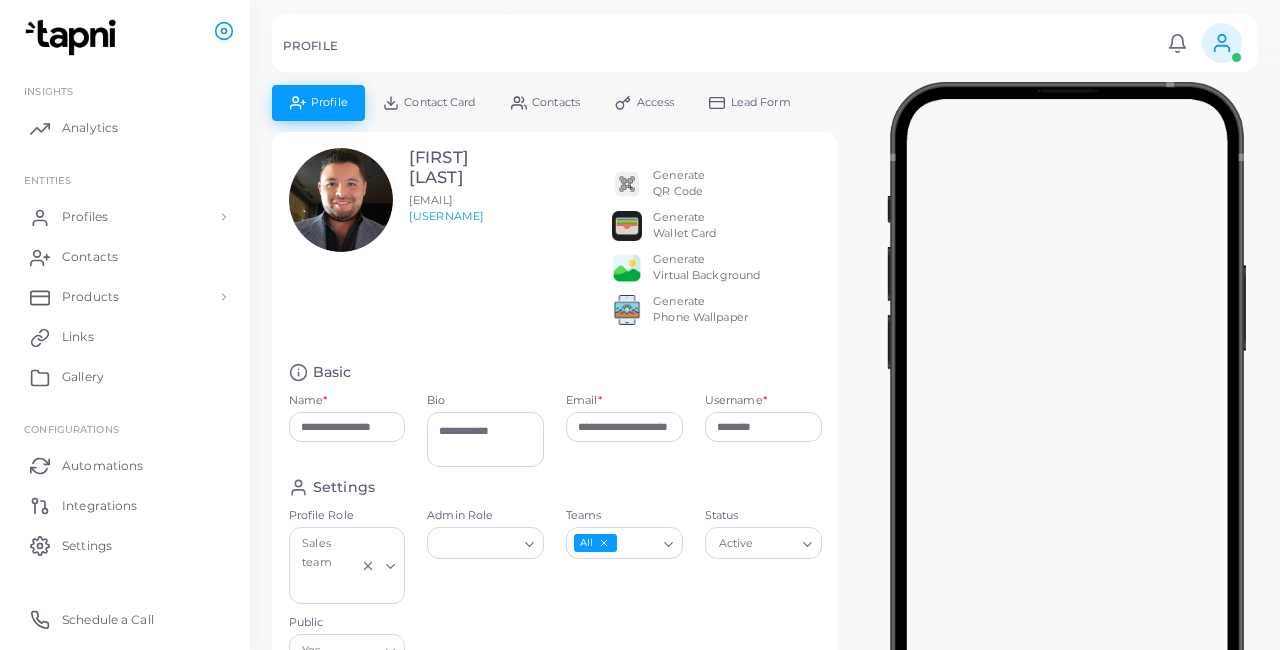 click on "Generate  Phone Wallpaper" at bounding box center [700, 310] 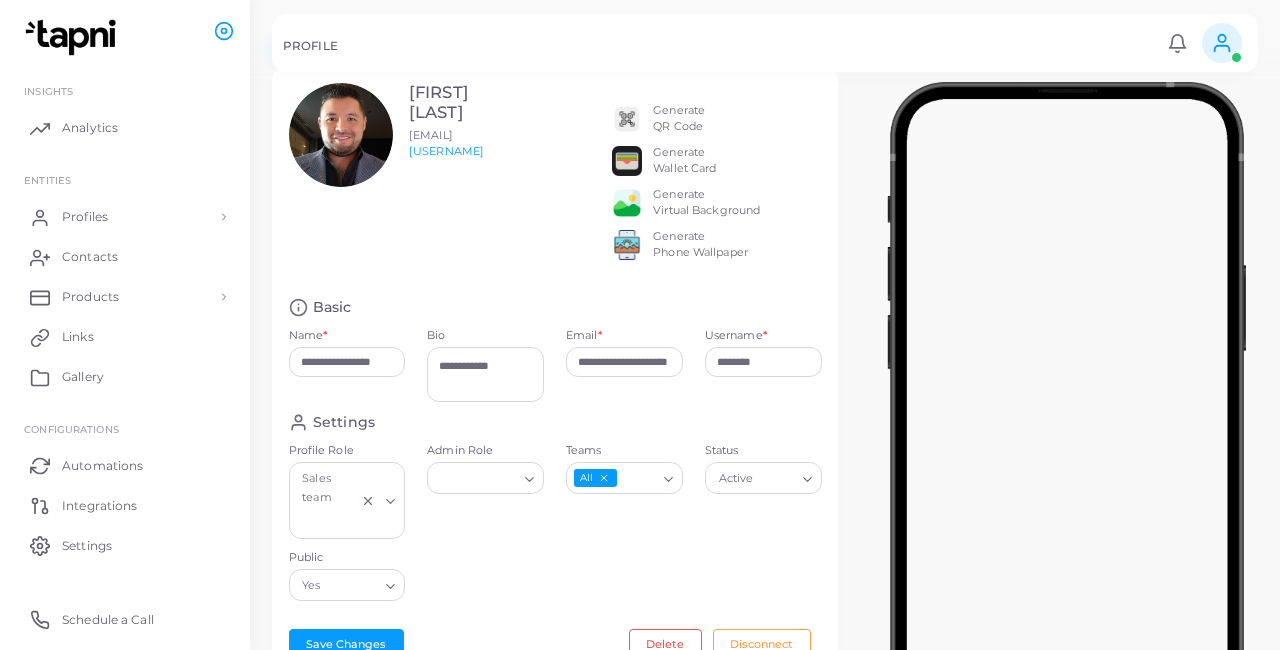scroll, scrollTop: 70, scrollLeft: 0, axis: vertical 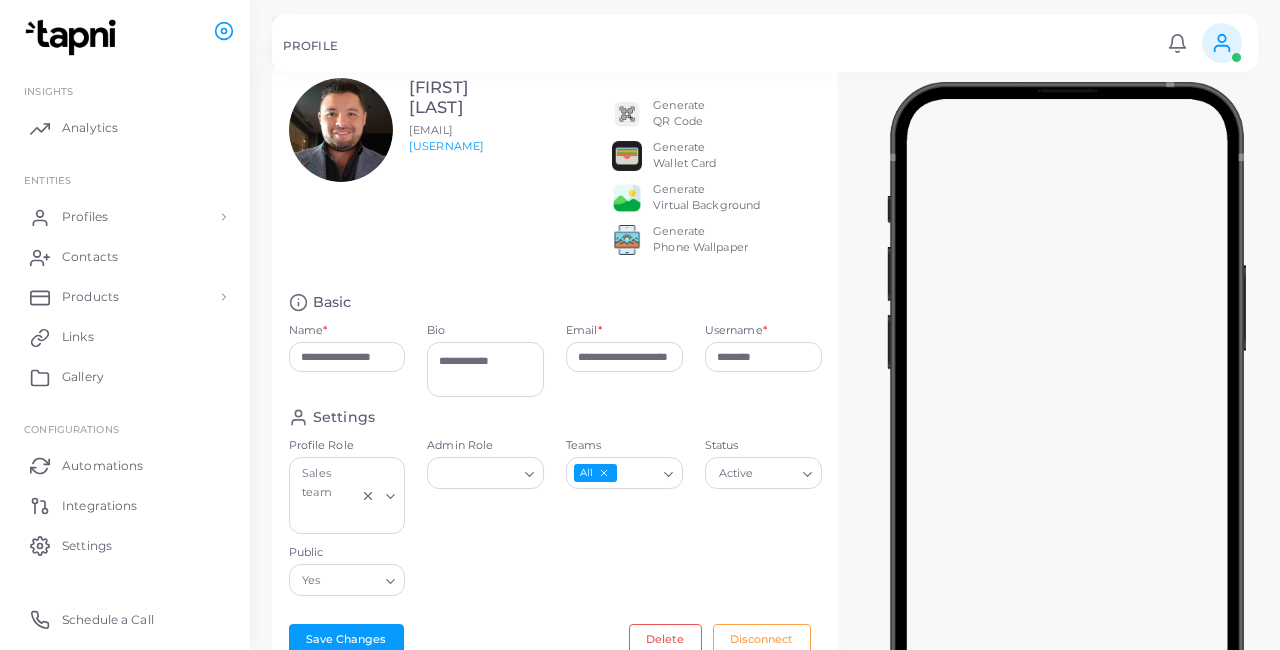 click on "Generate  Virtual Background" at bounding box center [706, 198] 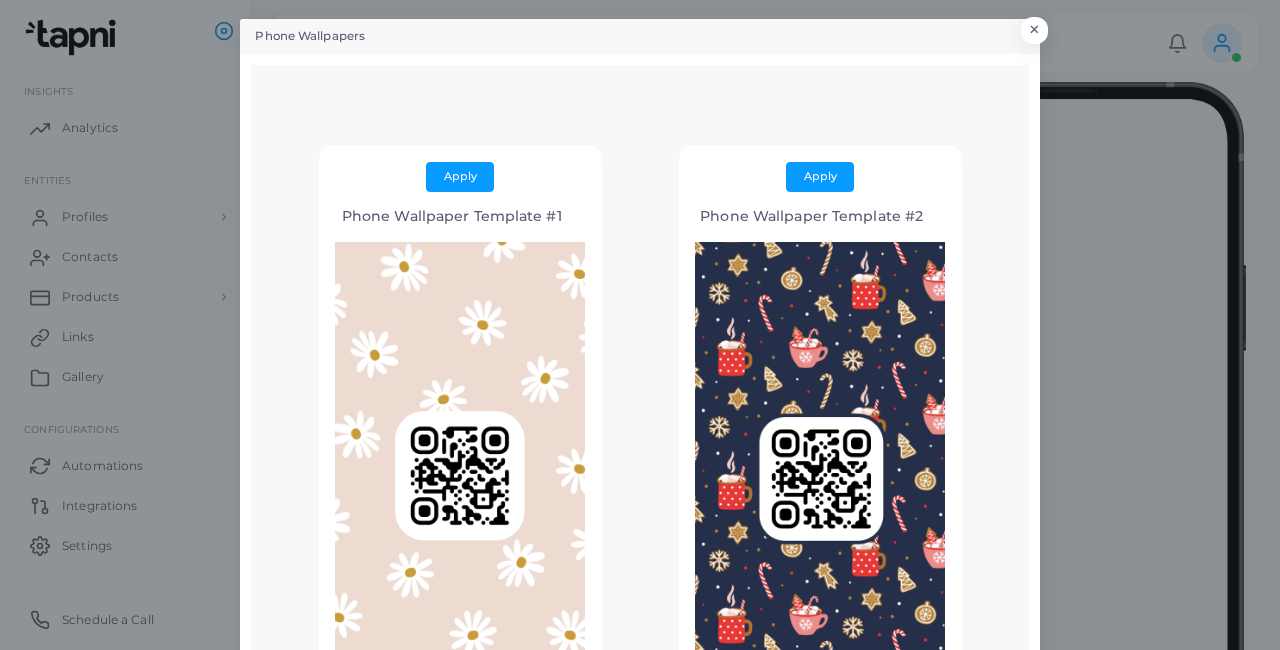 scroll, scrollTop: 0, scrollLeft: 0, axis: both 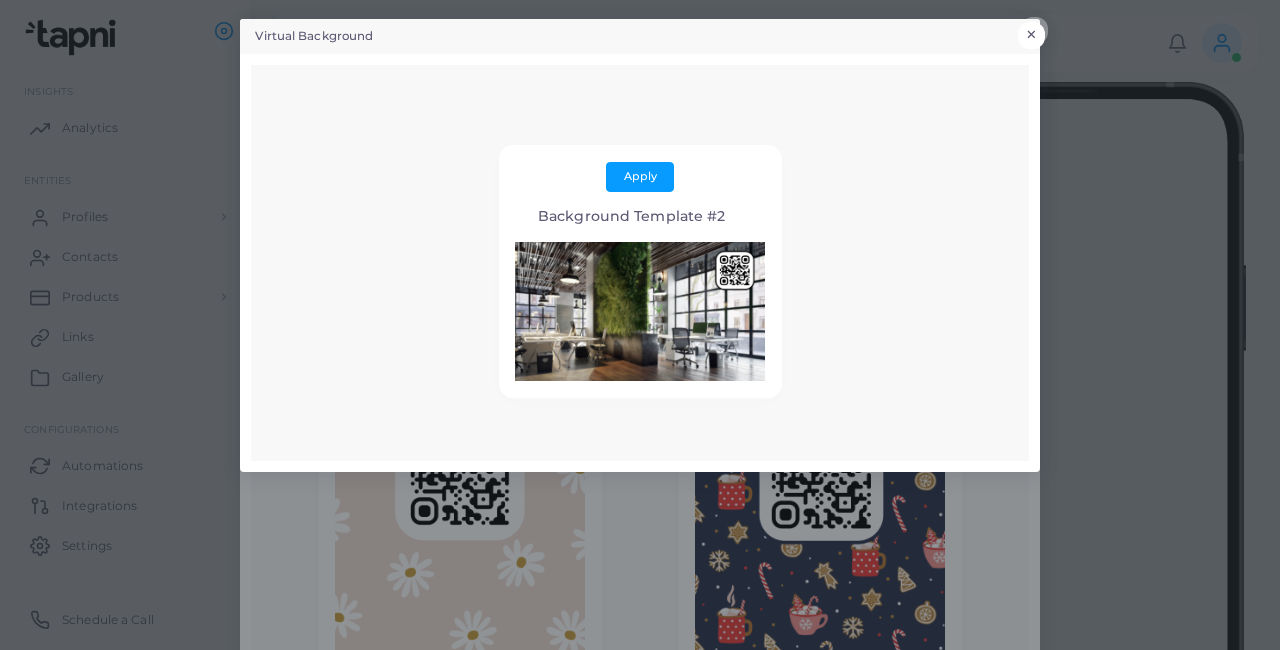 click on "×" at bounding box center [1031, 35] 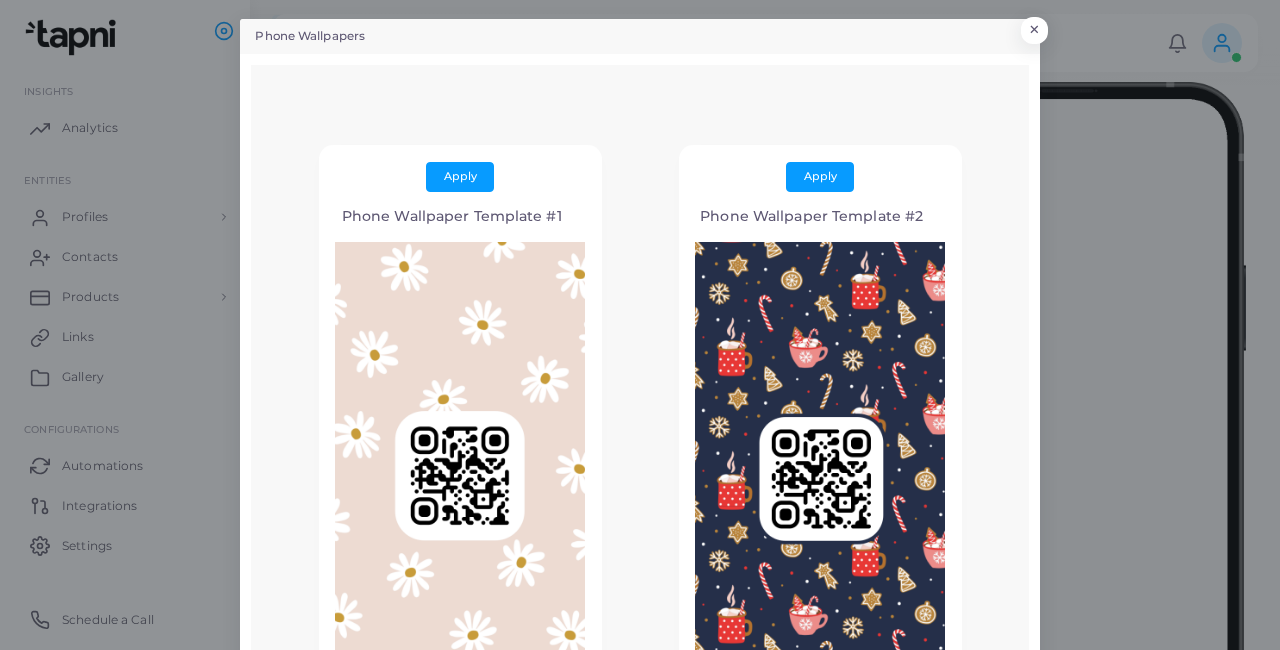 scroll, scrollTop: 19, scrollLeft: 0, axis: vertical 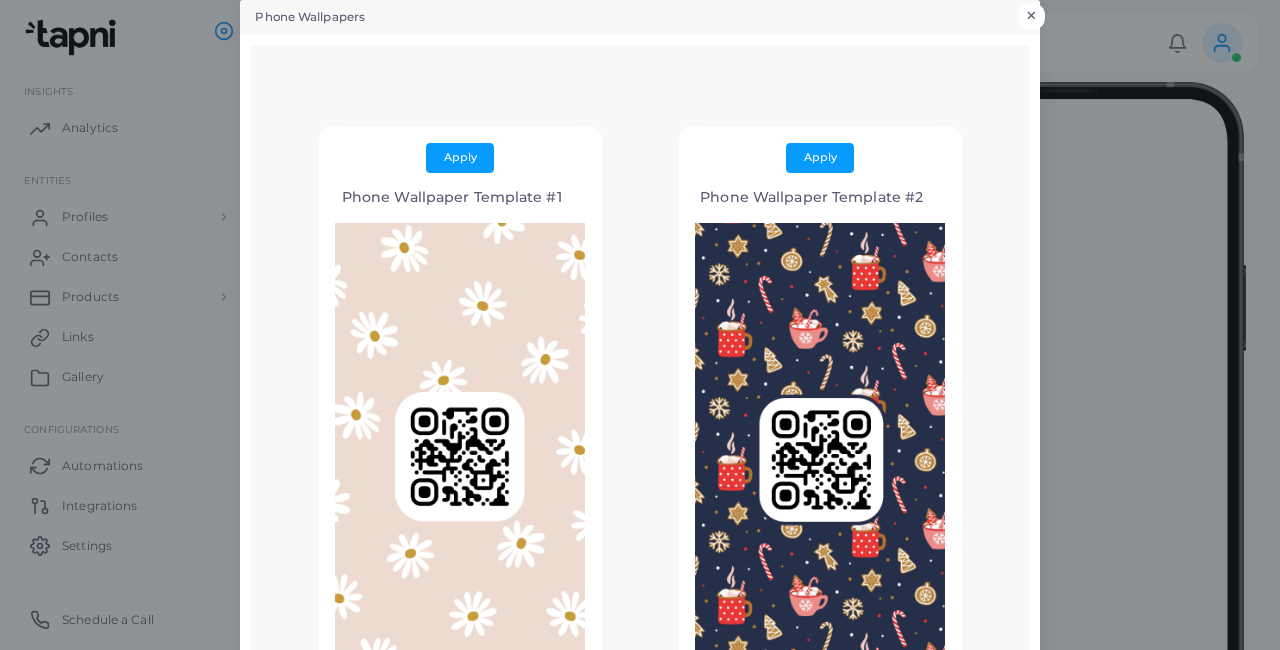 click on "×" at bounding box center (1031, 16) 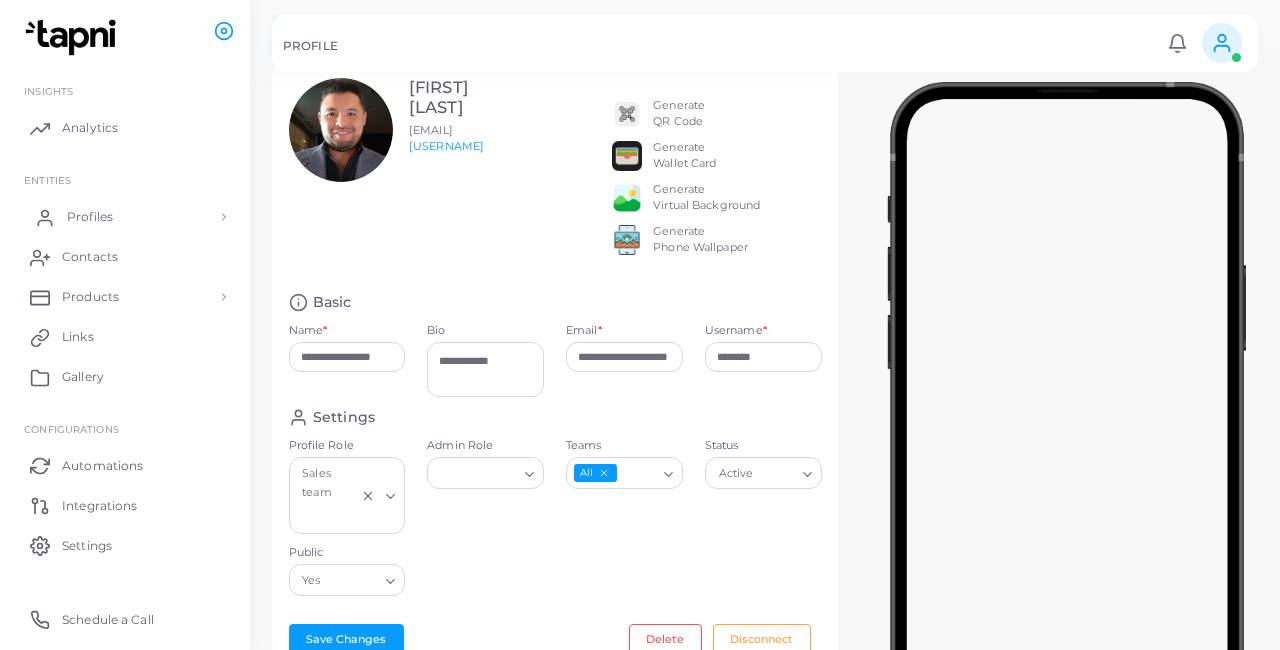 click on "Profiles" at bounding box center [125, 217] 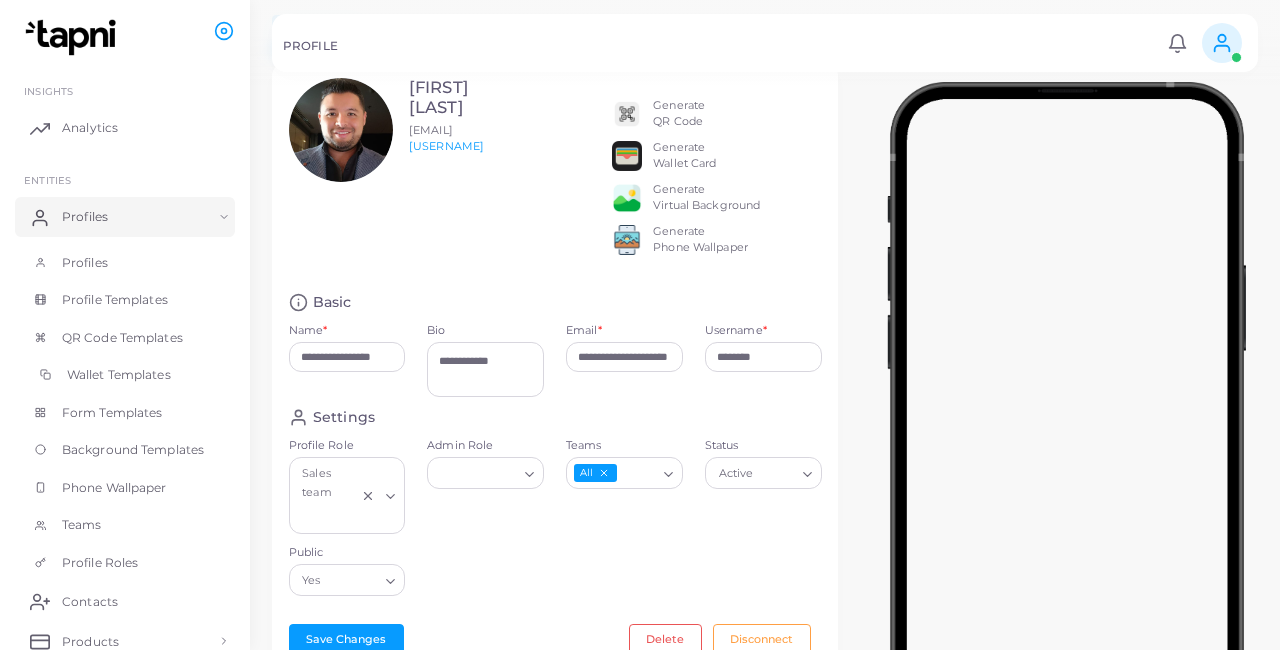 click on "Wallet Templates" at bounding box center (125, 375) 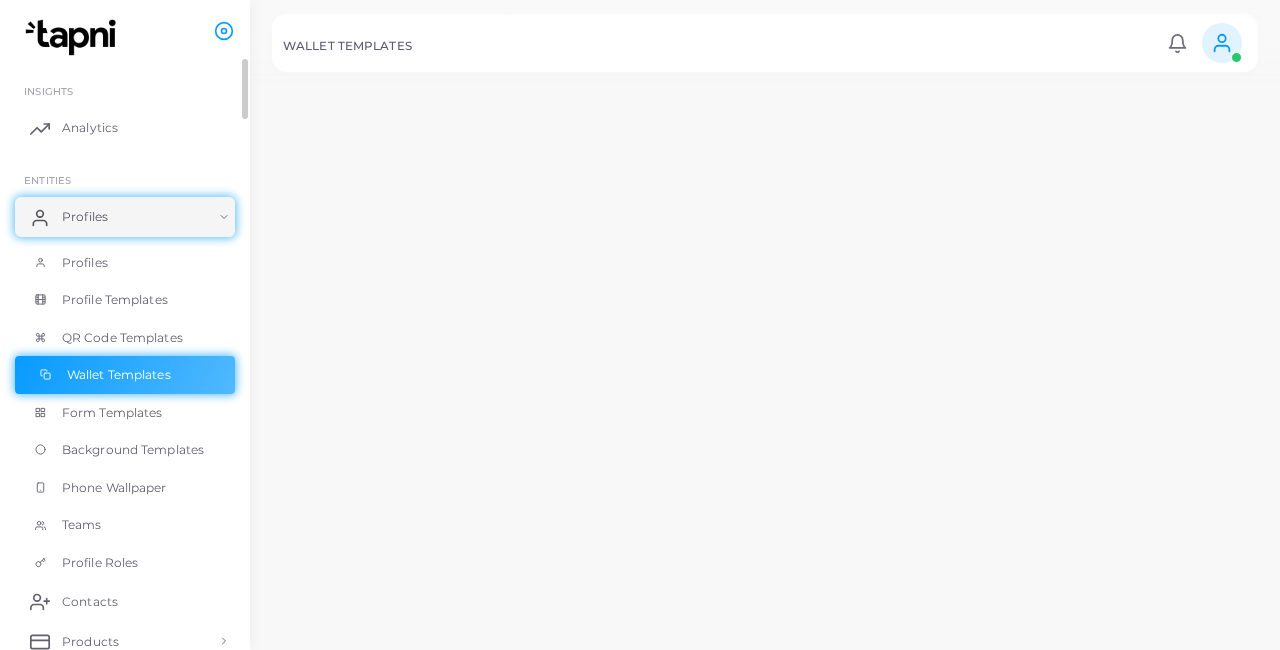 scroll, scrollTop: 0, scrollLeft: 0, axis: both 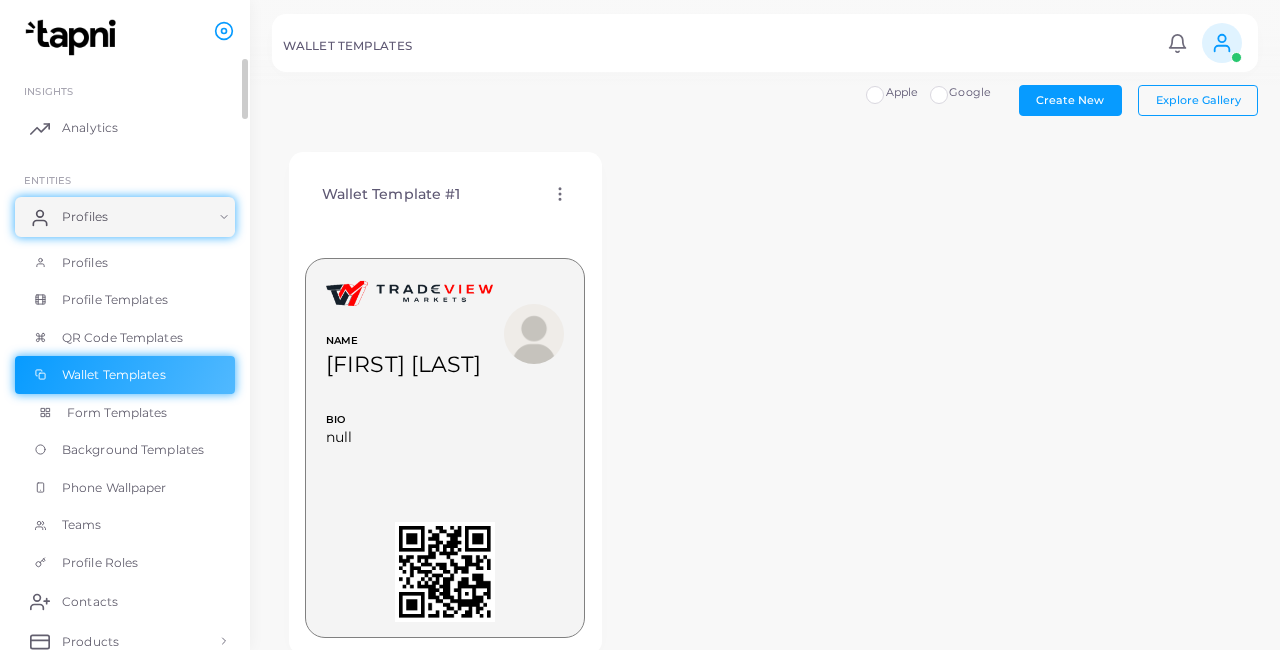 click on "Form Templates" at bounding box center (117, 413) 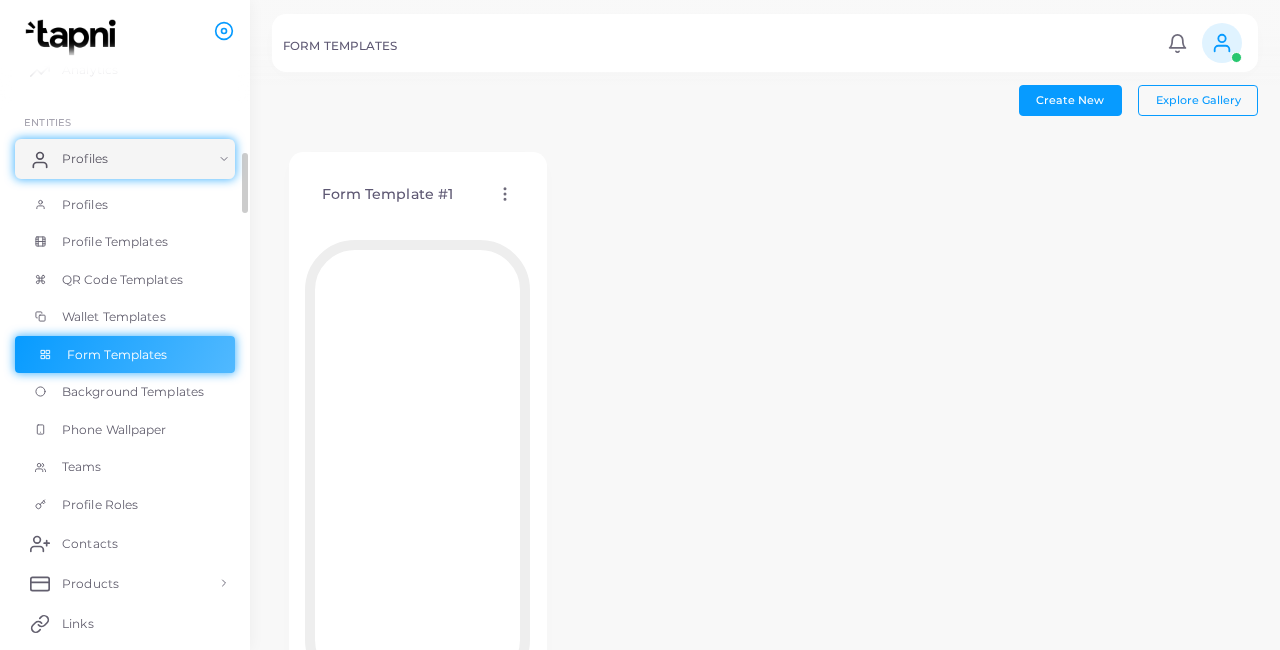 scroll, scrollTop: 62, scrollLeft: 0, axis: vertical 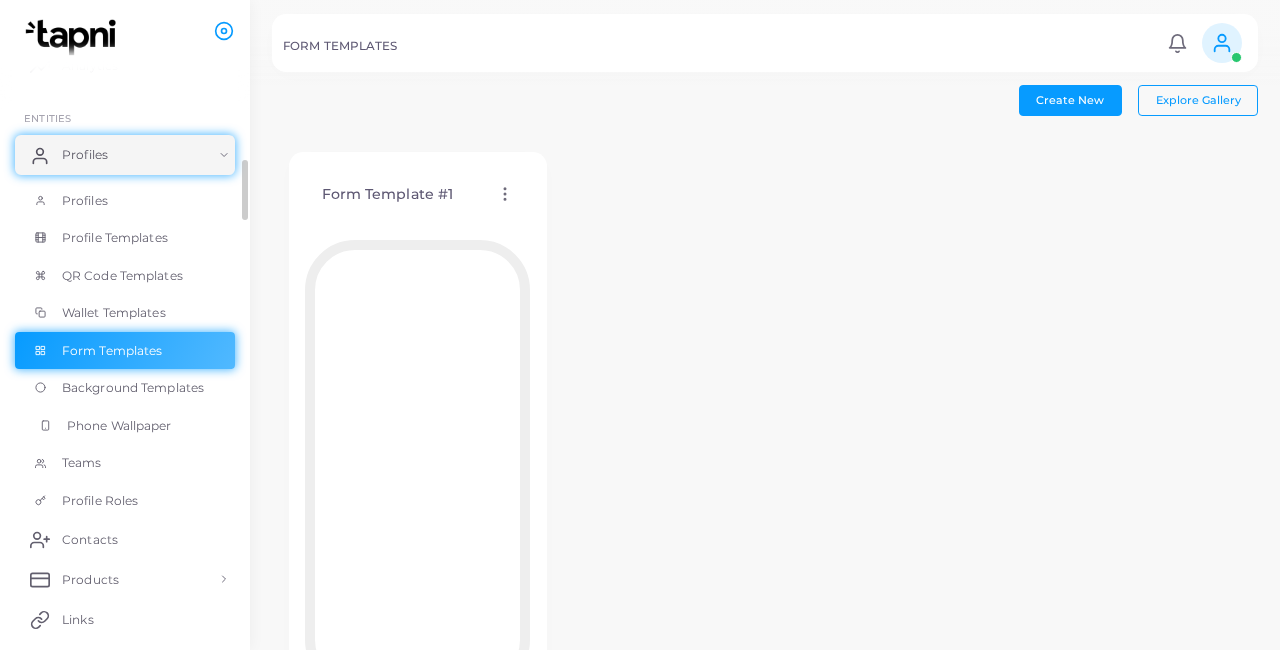 click on "Phone Wallpaper" at bounding box center [119, 426] 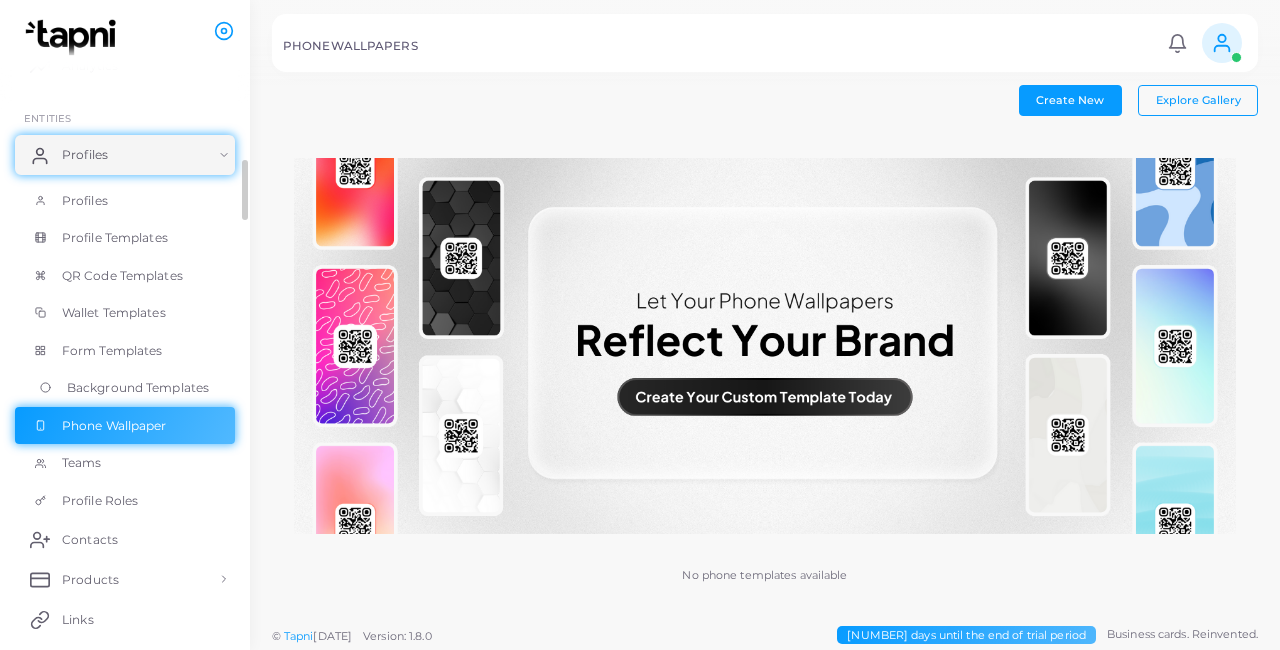 click on "Background Templates" at bounding box center [138, 388] 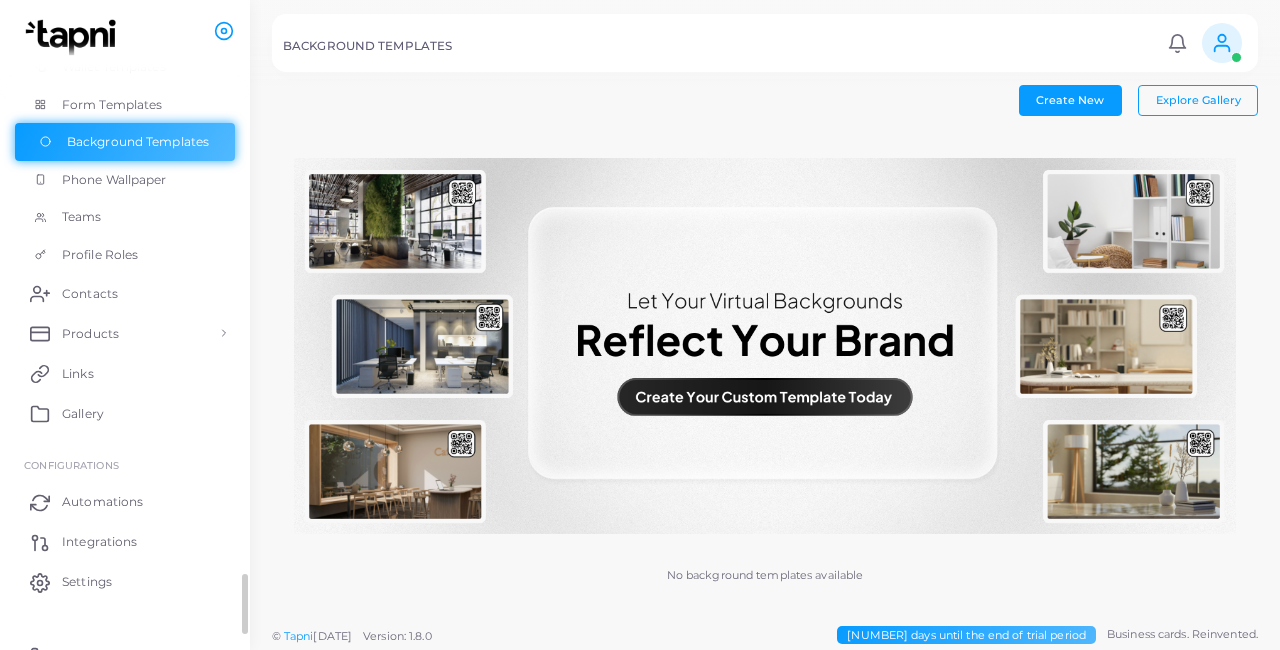 scroll, scrollTop: 315, scrollLeft: 0, axis: vertical 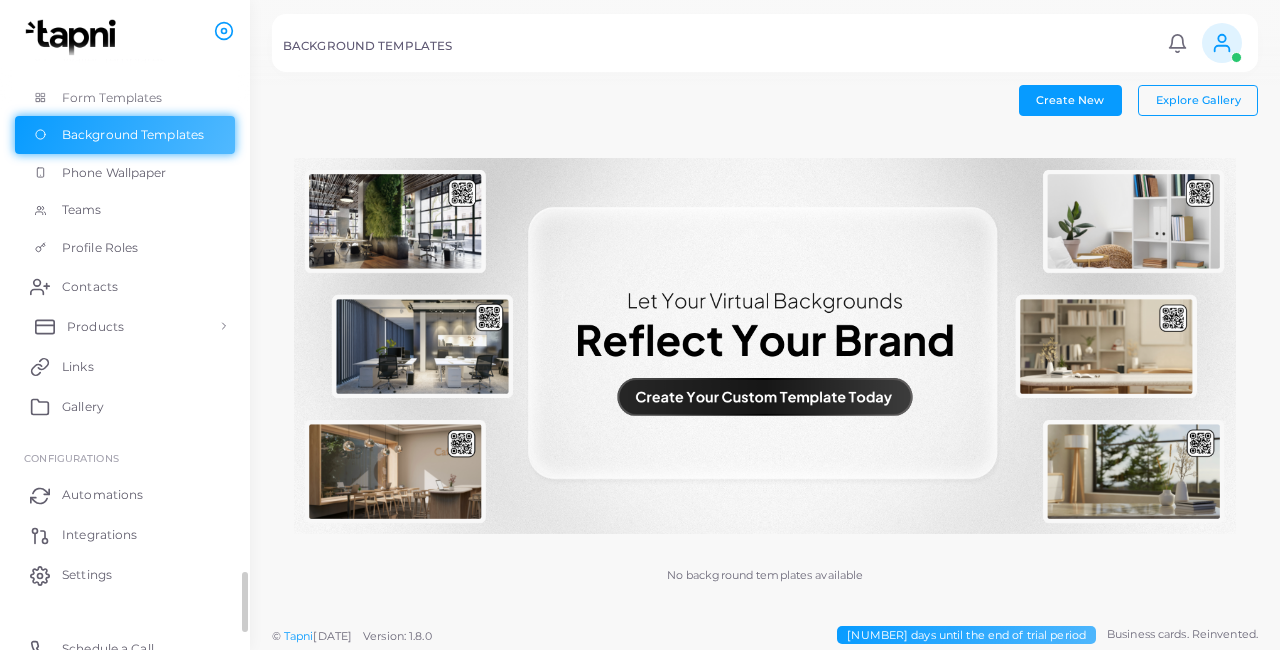 click on "Products" at bounding box center [125, 326] 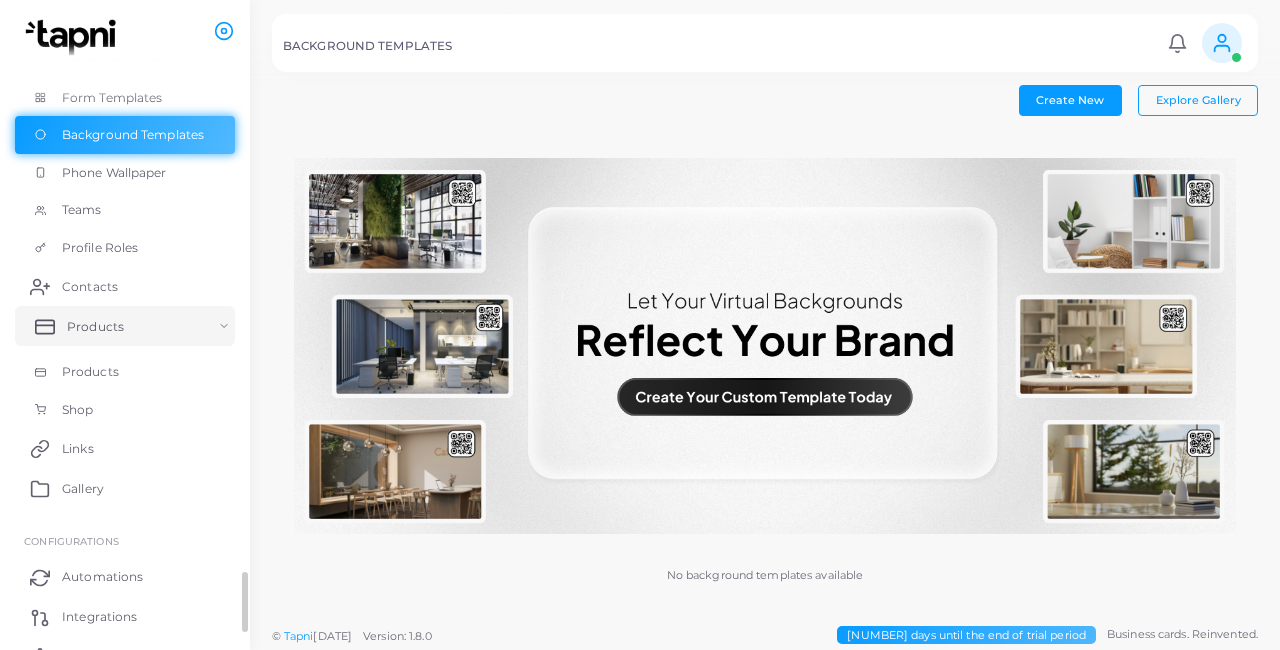 click on "Products" at bounding box center (125, 326) 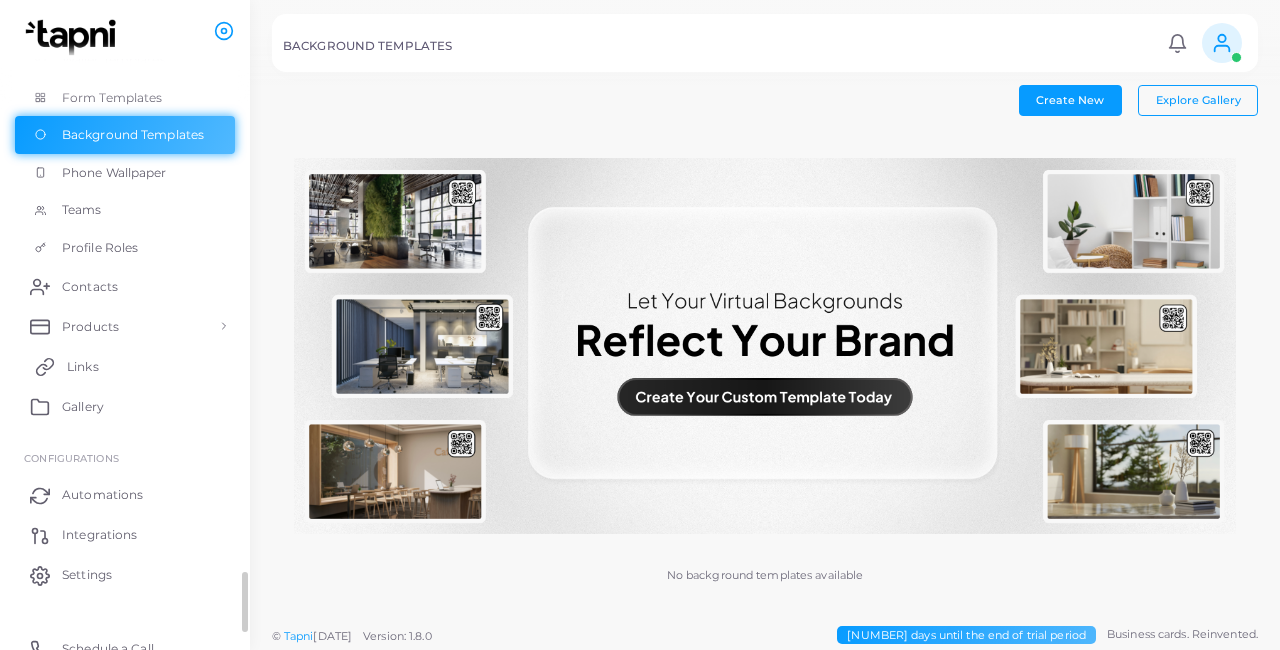 scroll, scrollTop: 332, scrollLeft: 0, axis: vertical 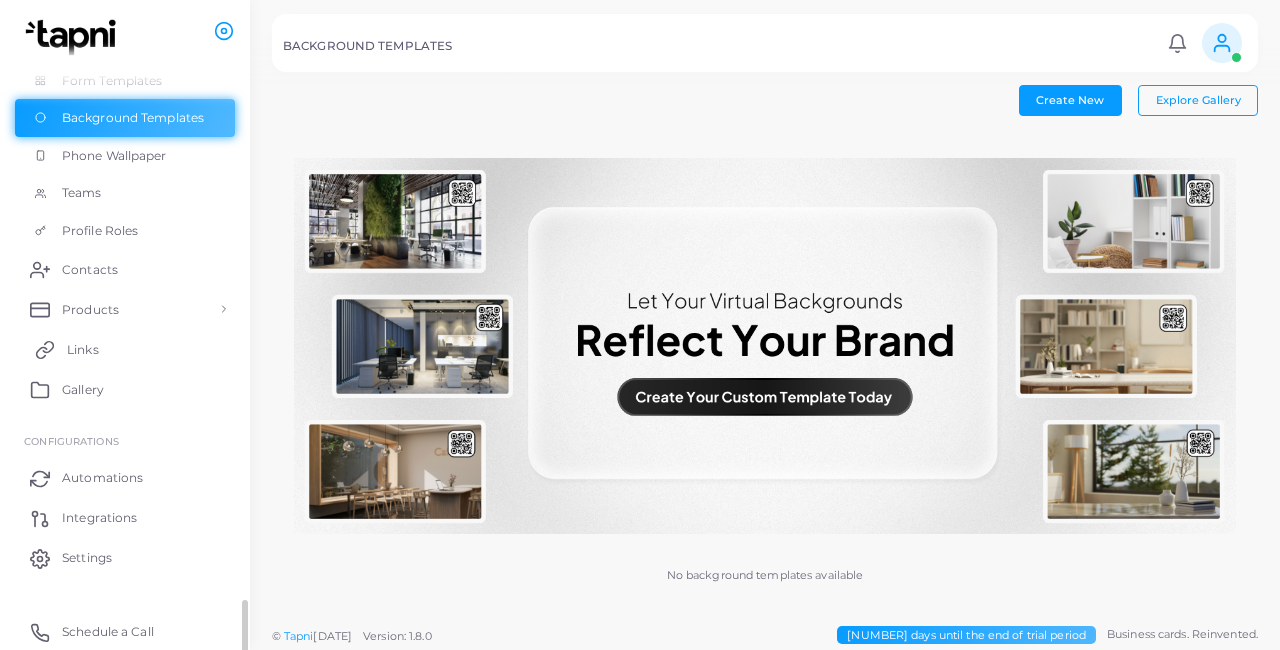 click on "Links" at bounding box center [125, 349] 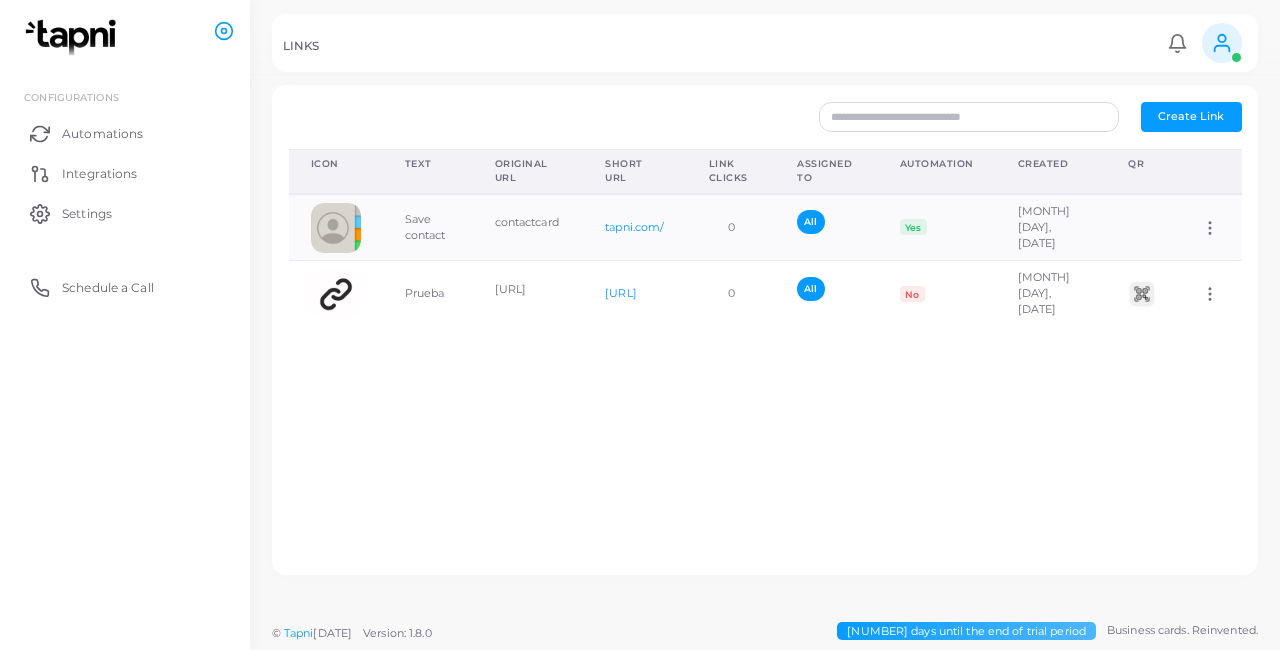 click on "Icon Text Original URL Short URL Link Clicks Assigned To Automation Created QR  Save contact   contactcard   tapni.com/  0 All  Yes   August 4th, 2025  Assign to Team Edit Link Delete Link  Prueba   https://cdn.tapni.co/company-media/fb720c5e-ef05-4...   tapni.com/I8flS  0 All  No   August 4th, 2025  Assign to Team Edit Link Delete Link" at bounding box center (765, 354) 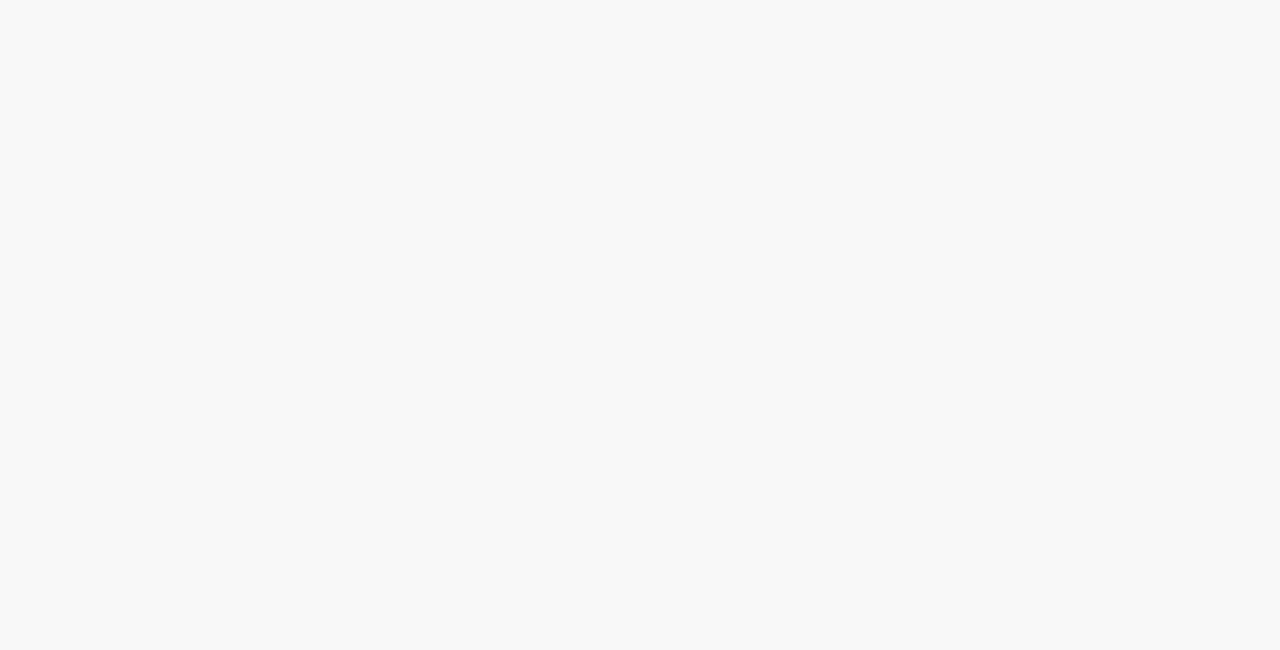 scroll, scrollTop: 0, scrollLeft: 0, axis: both 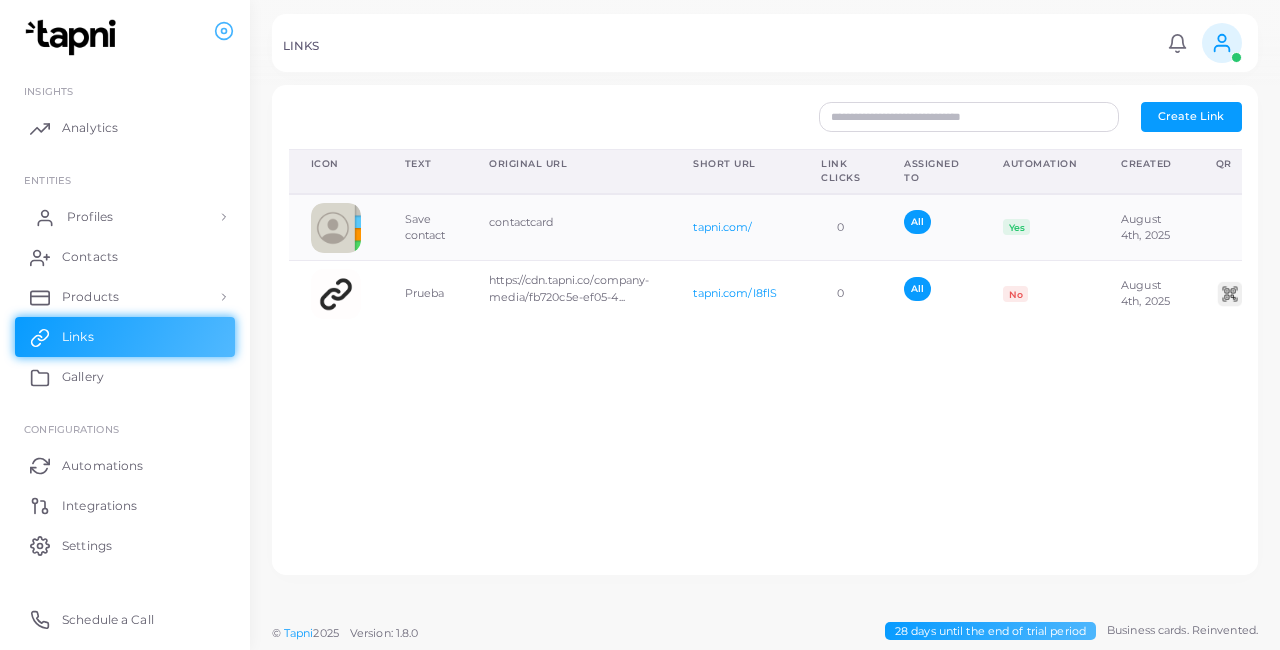 click on "Profiles" at bounding box center (125, 217) 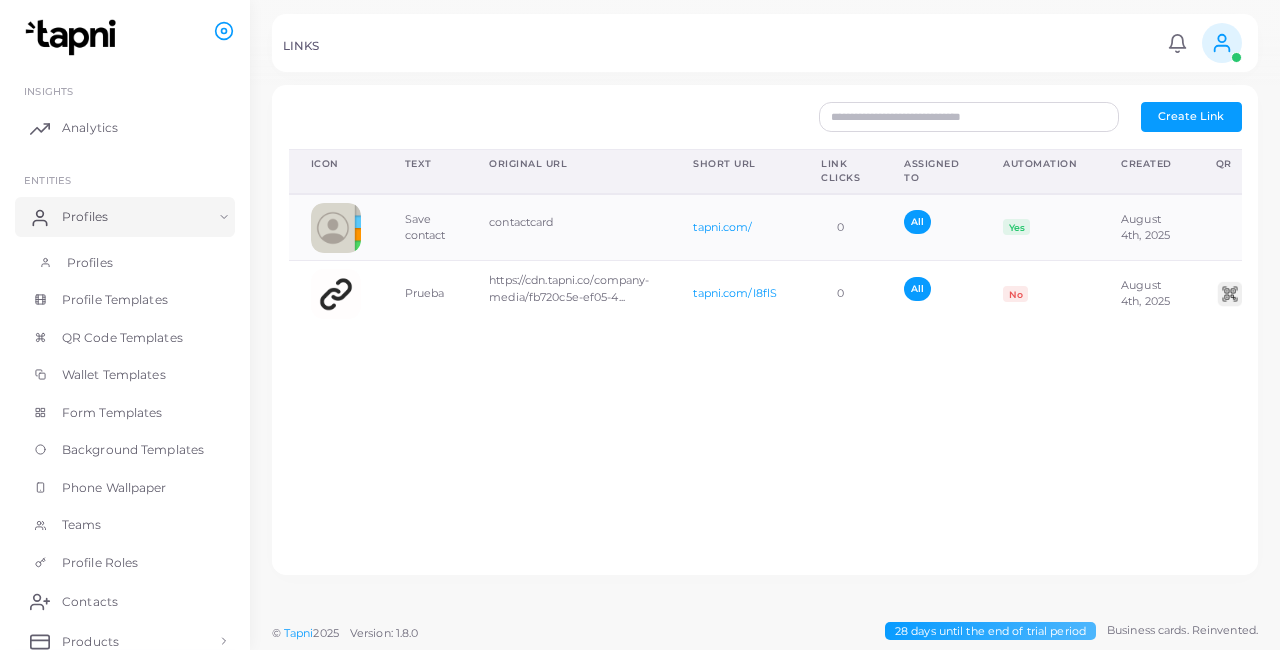 click on "Profiles" at bounding box center (125, 263) 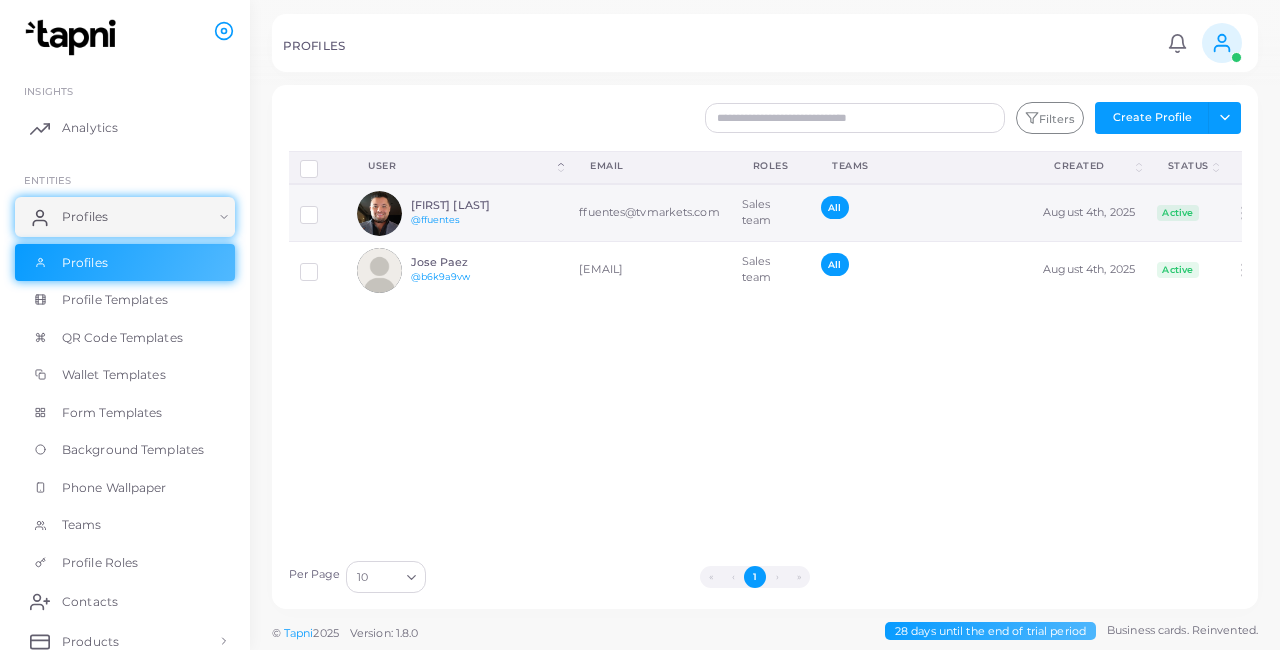 click on "[FIRST] [LAST]" at bounding box center [484, 205] 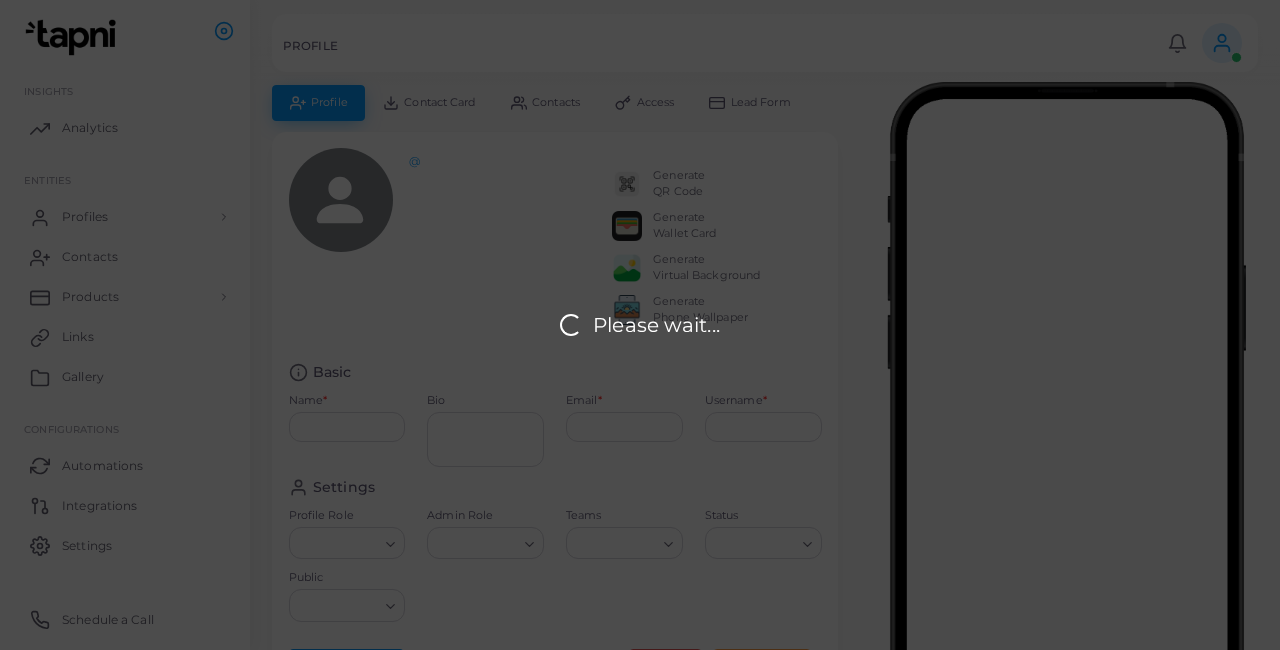 type on "**********" 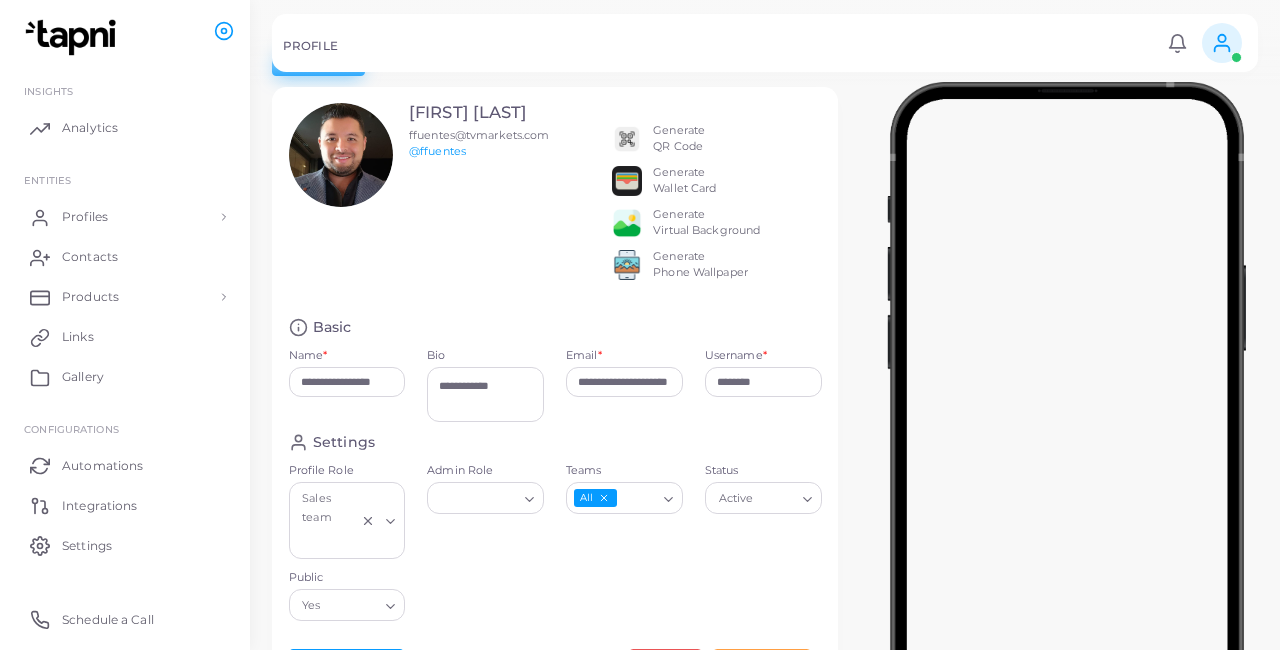 scroll, scrollTop: 0, scrollLeft: 0, axis: both 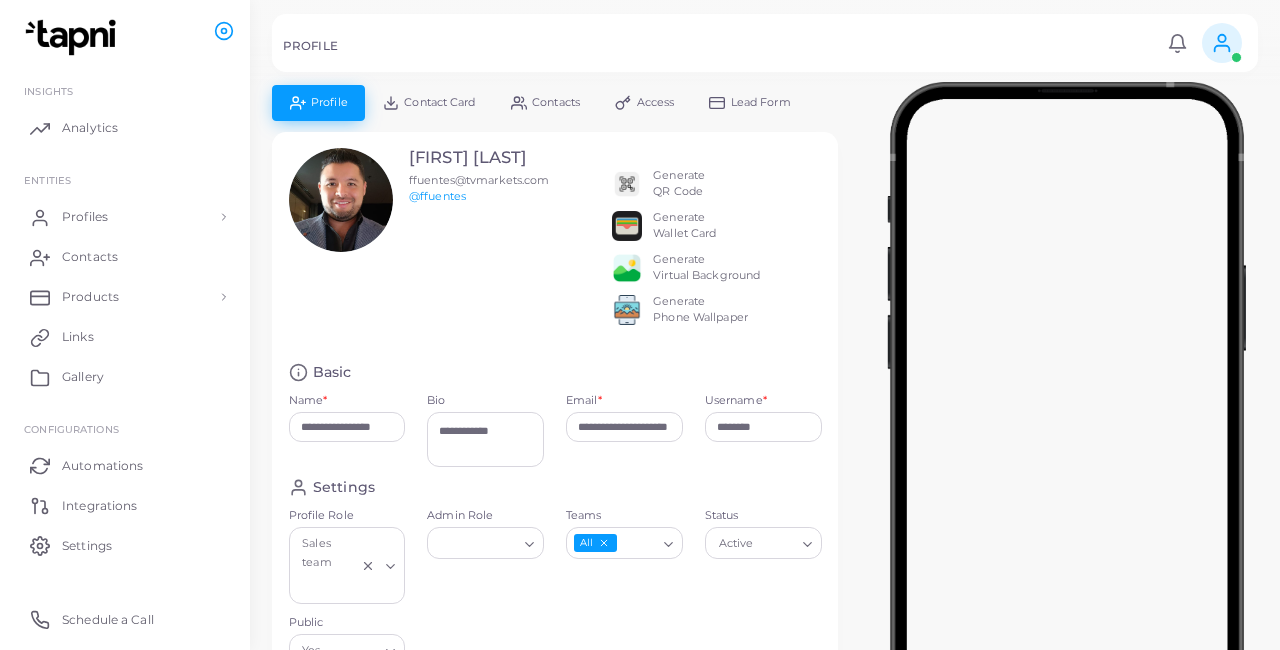 click on "Generate  Wallet Card" at bounding box center (687, 226) 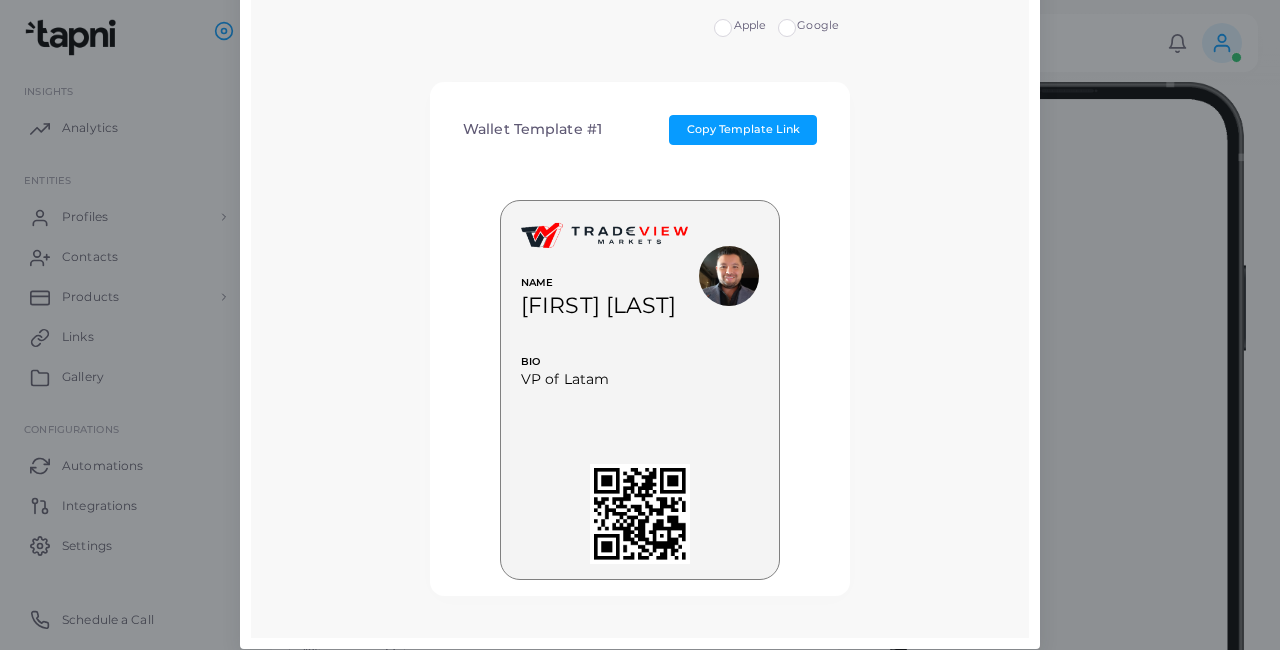 scroll, scrollTop: 77, scrollLeft: 0, axis: vertical 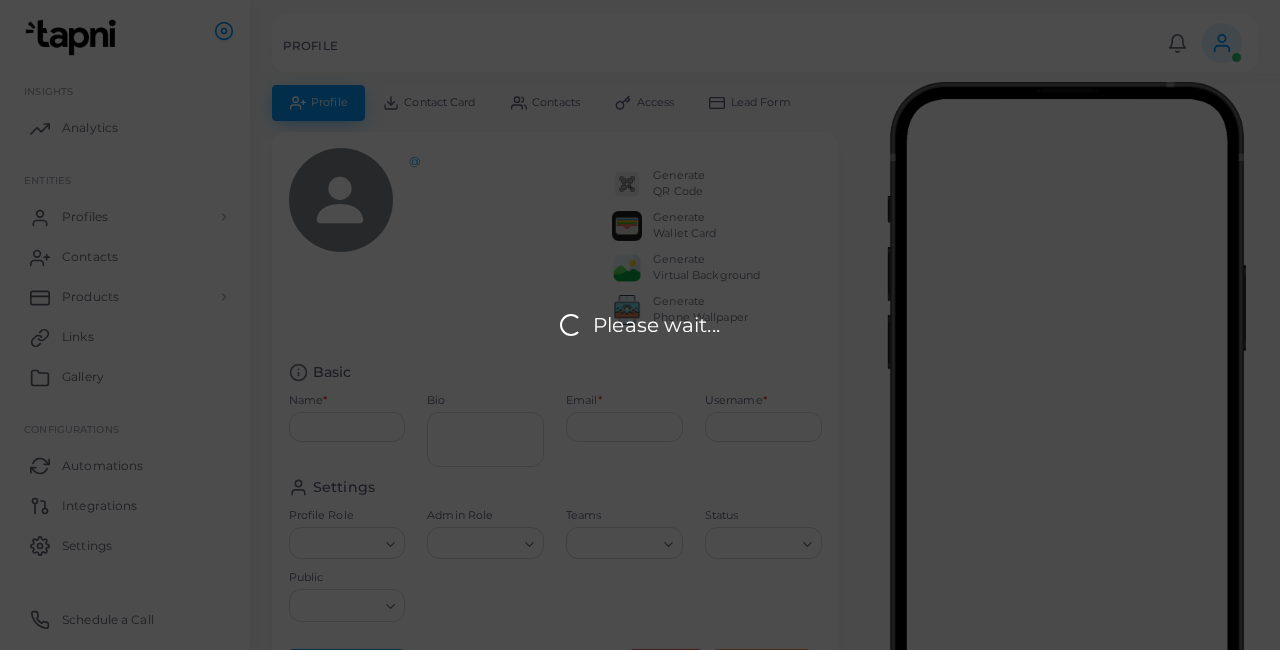 type on "**********" 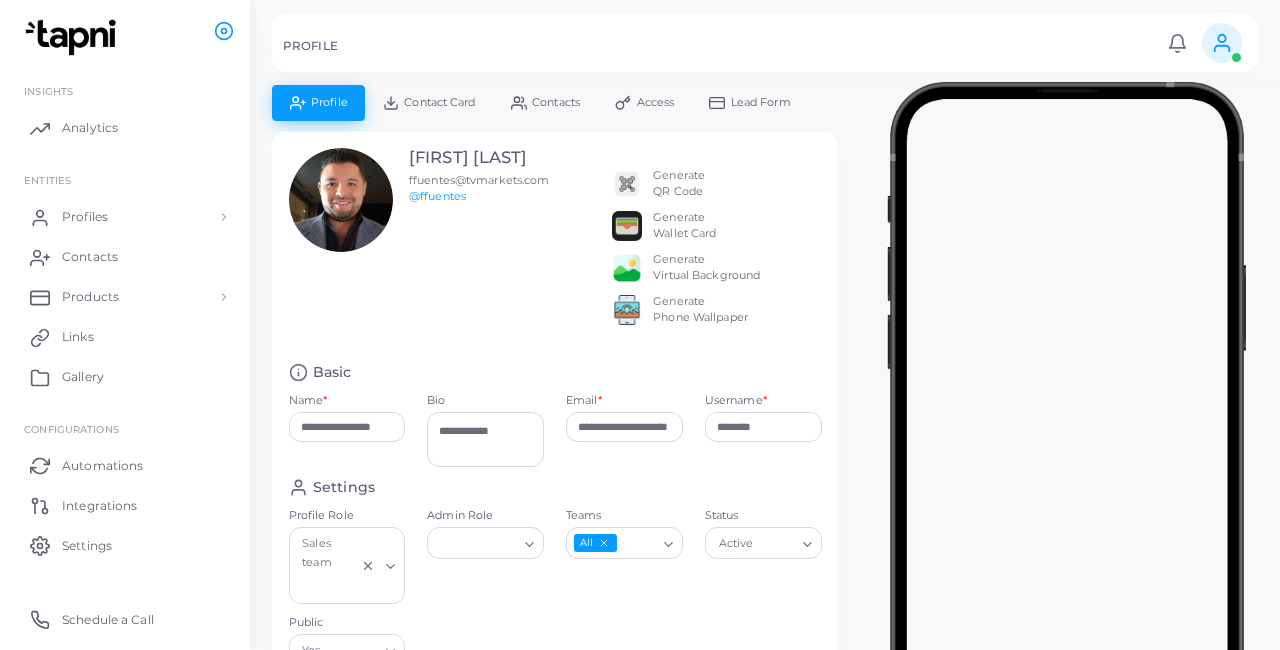 click on "Generate  Wallet Card" at bounding box center [684, 226] 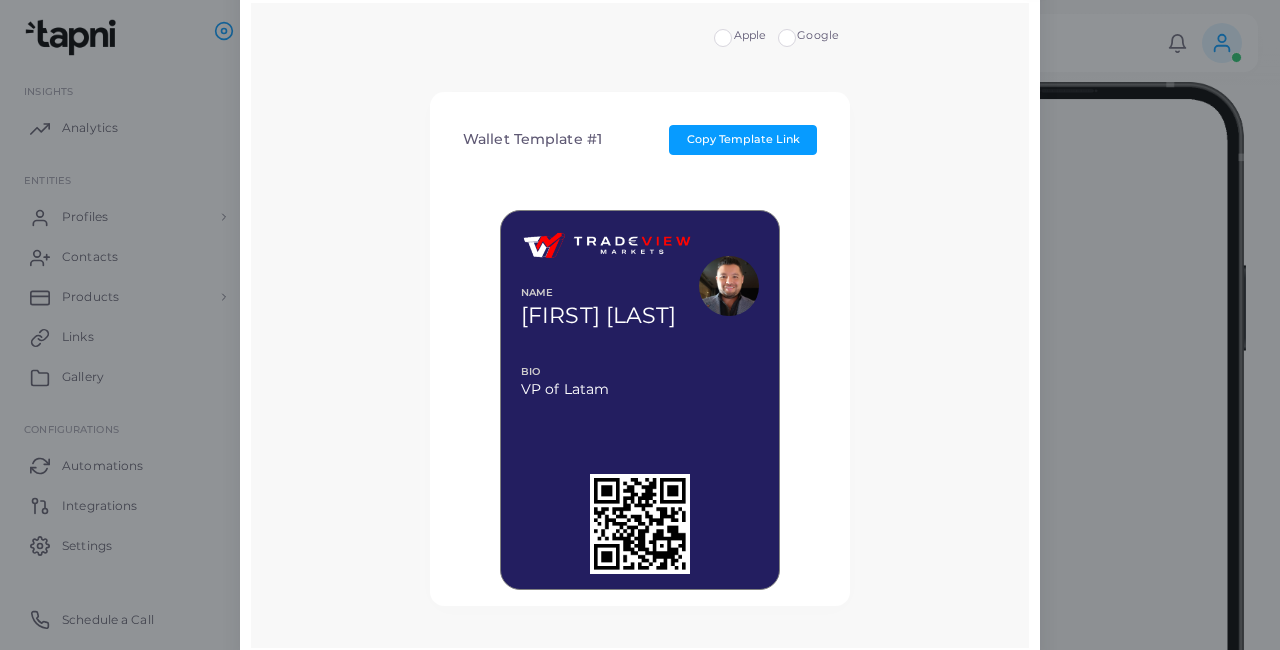 scroll, scrollTop: 65, scrollLeft: 0, axis: vertical 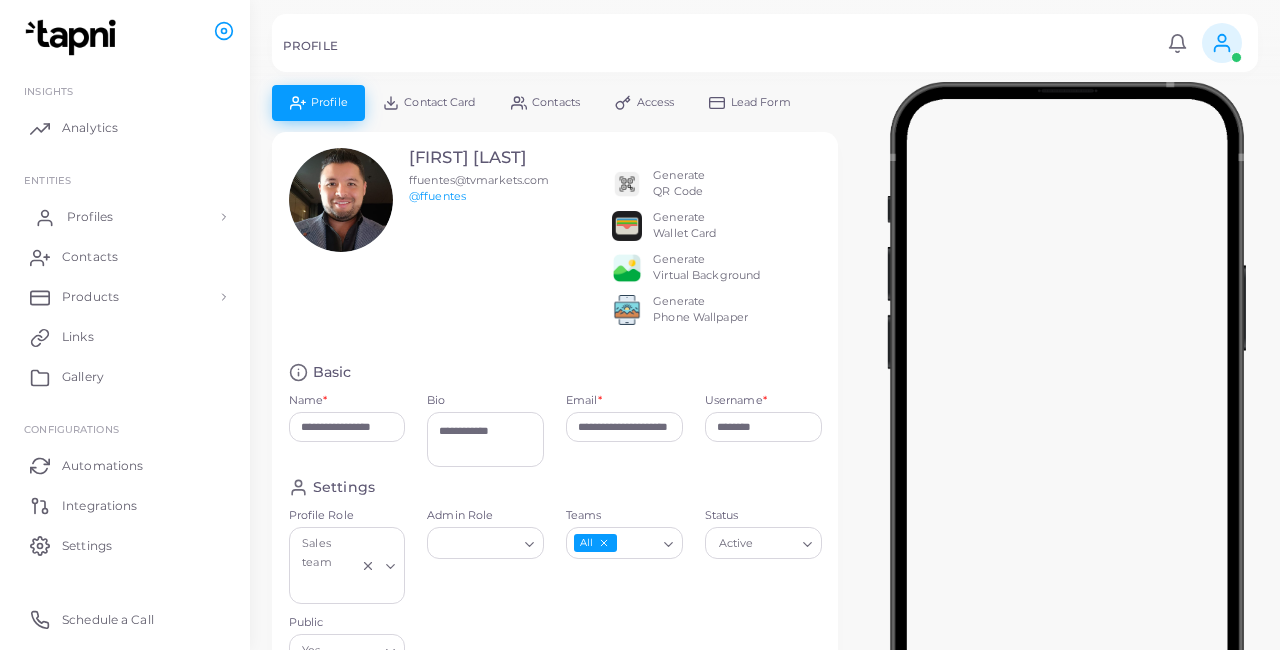 click on "Profiles" at bounding box center (125, 217) 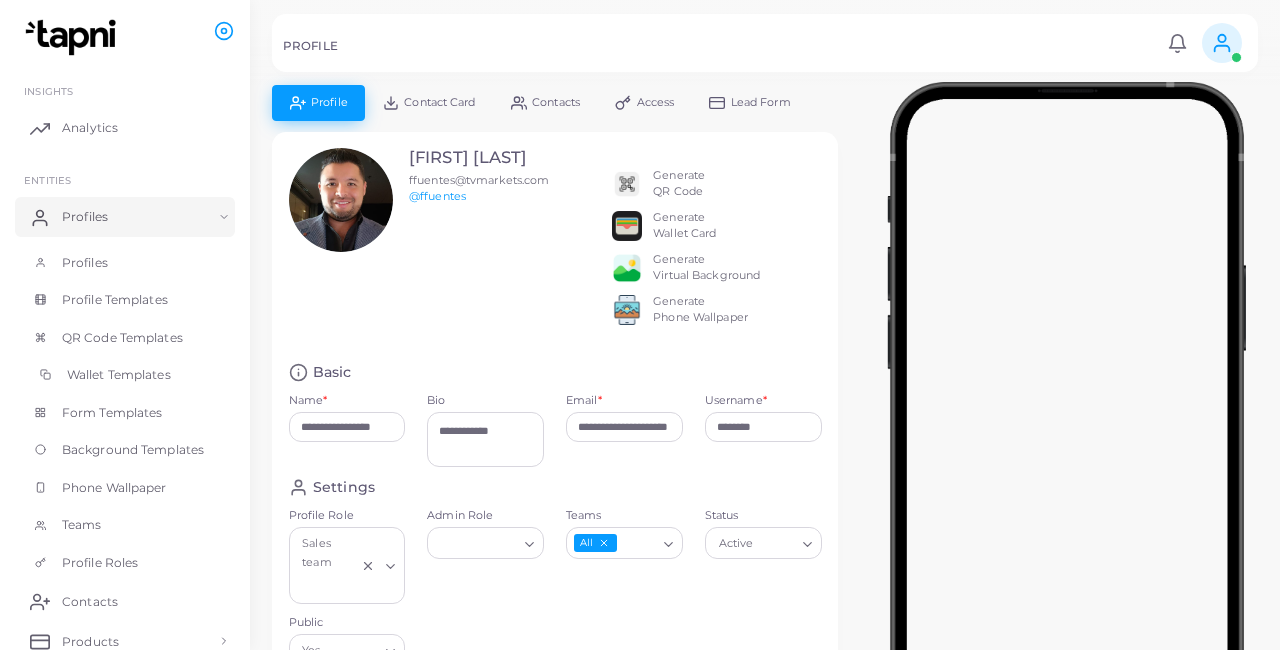 click on "Wallet Templates" at bounding box center [119, 375] 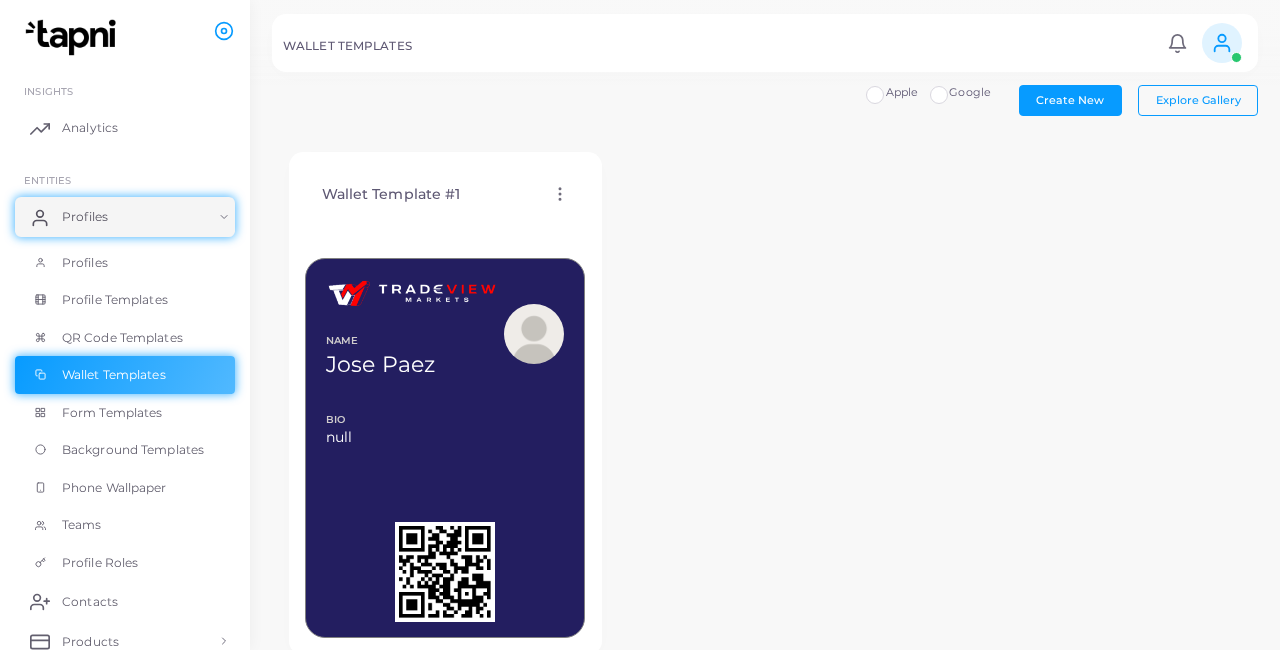 click 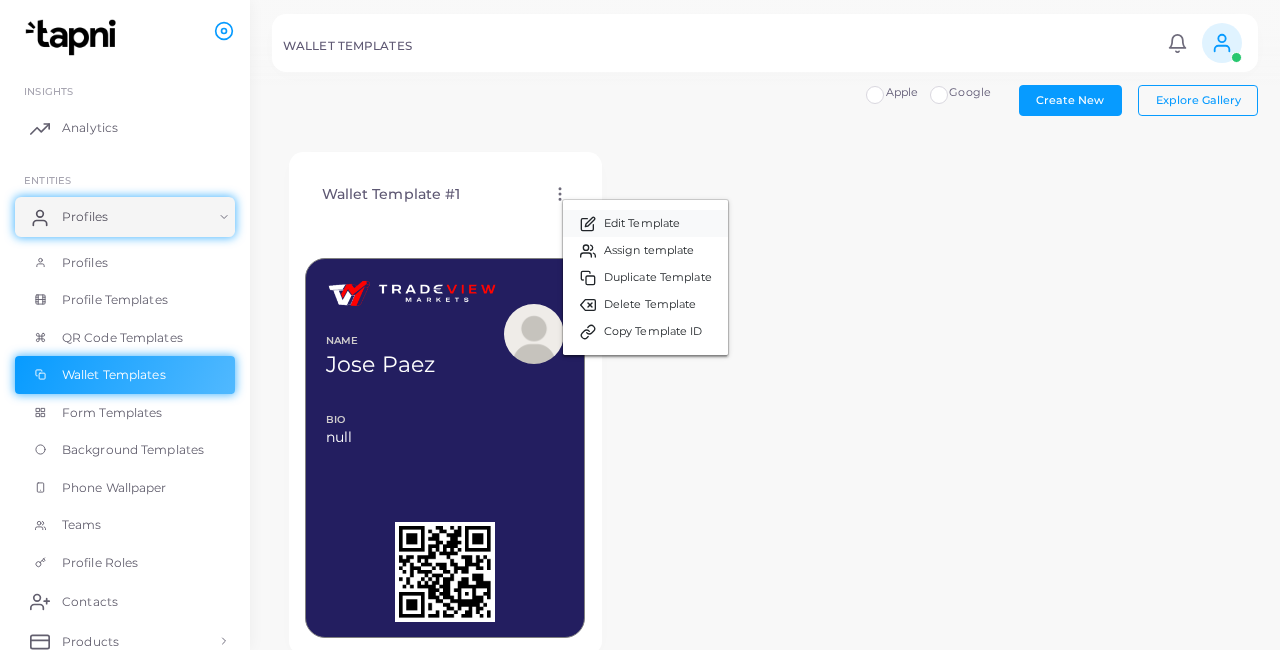 click on "Edit Template" at bounding box center [645, 223] 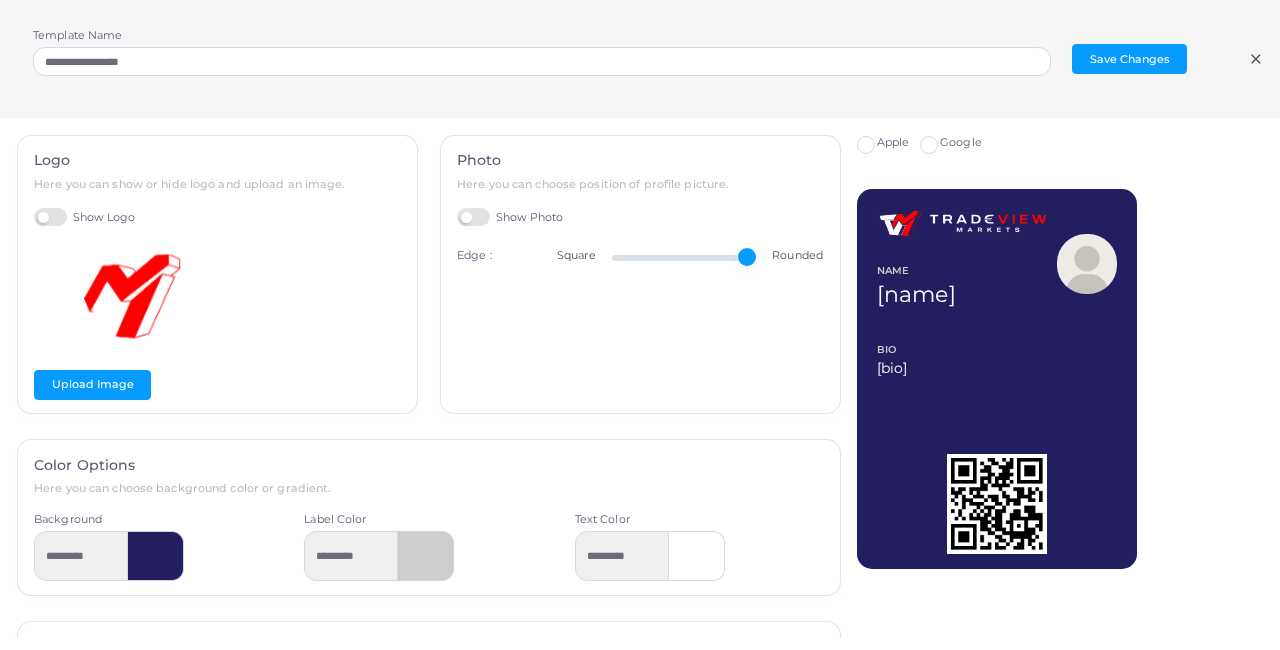 type on "**" 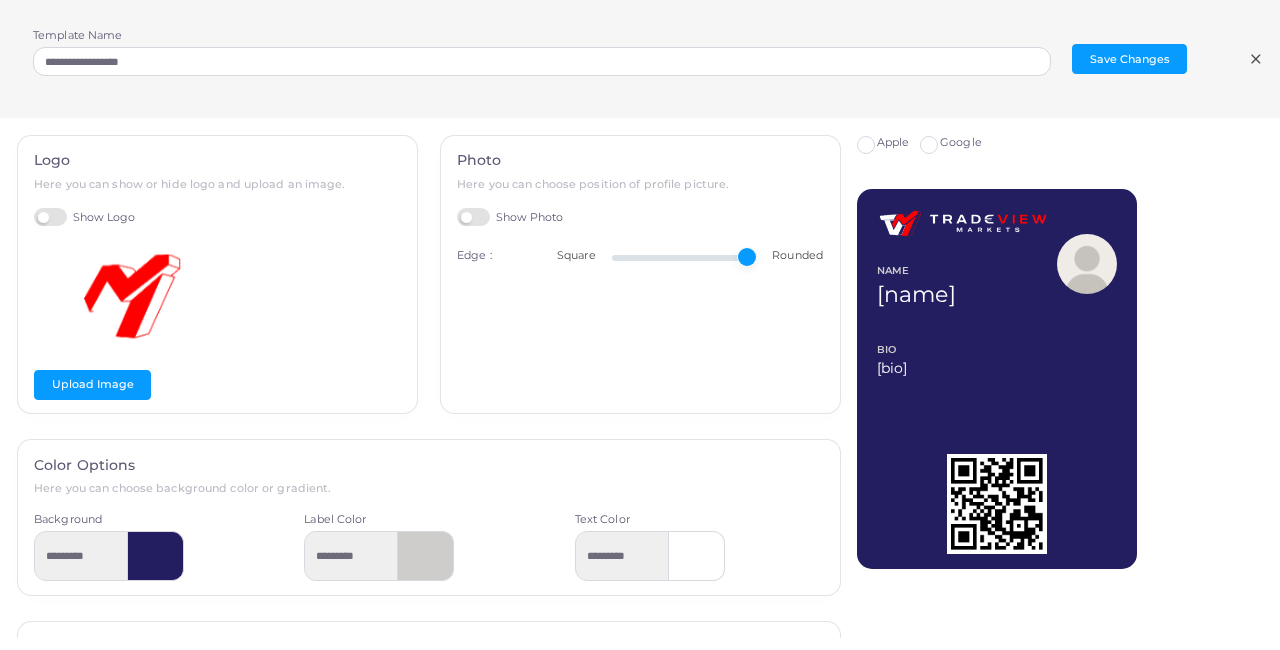 drag, startPoint x: 742, startPoint y: 255, endPoint x: 764, endPoint y: 248, distance: 23.086792 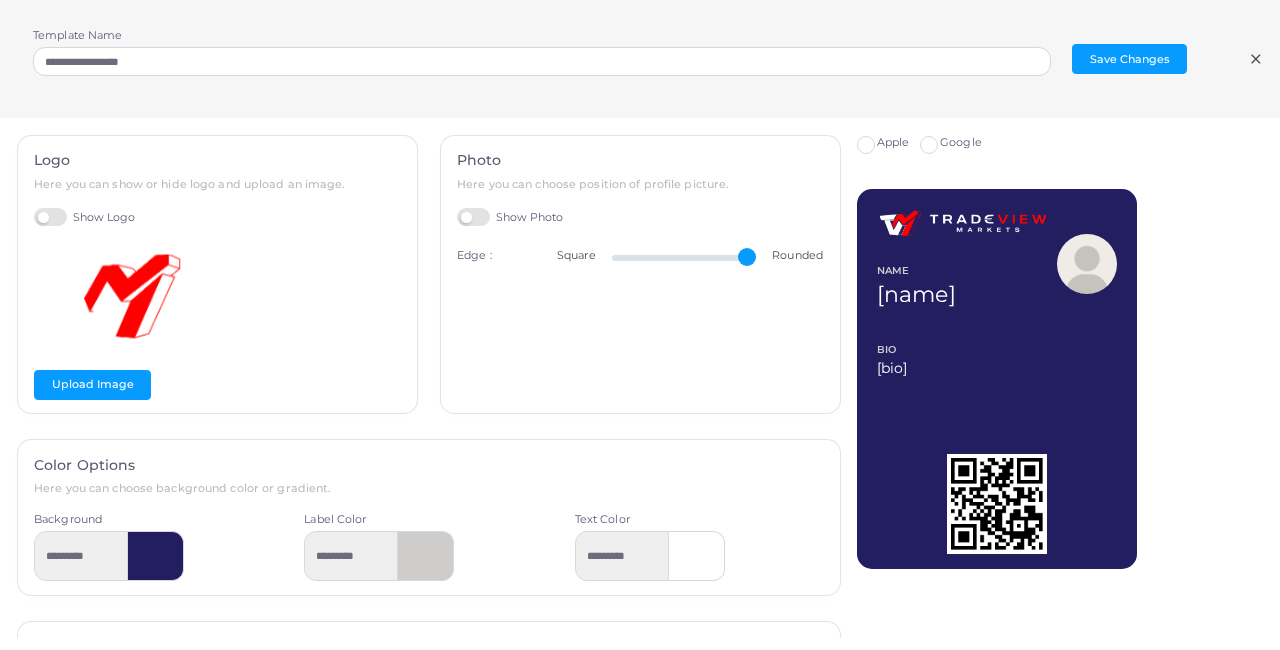 click on "Photo Here you can choose position of profile picture.  Show Photo  Edge : Square Rounded" at bounding box center (640, 275) 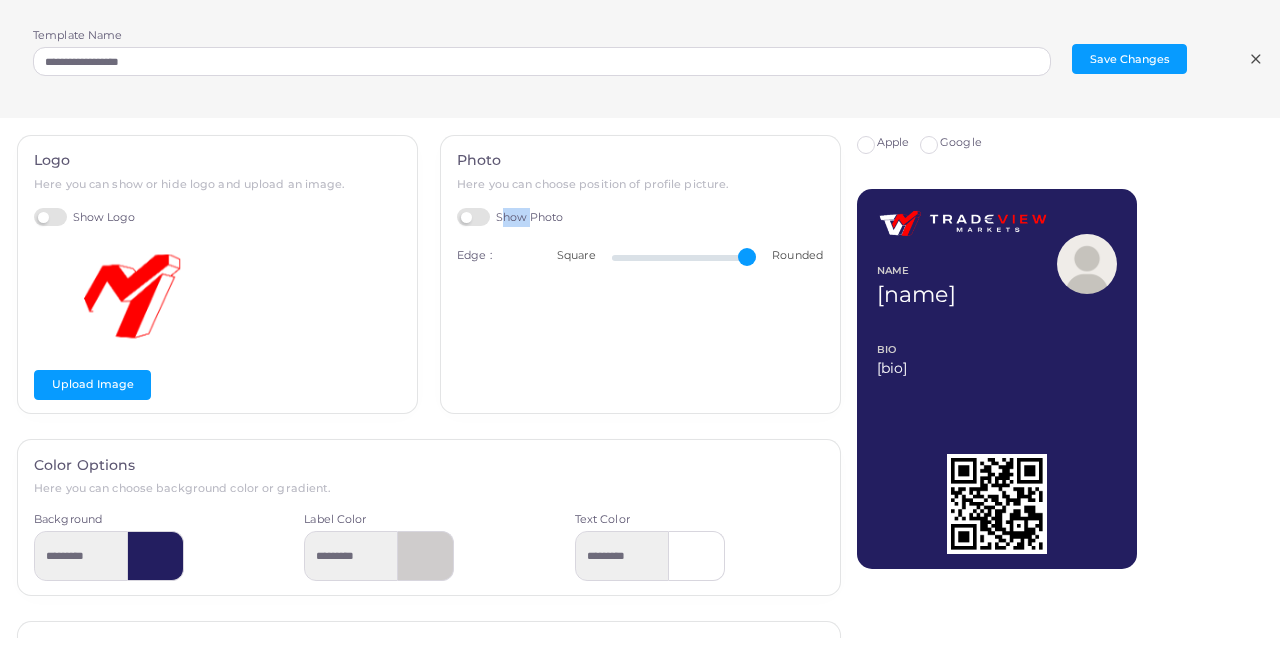 click on "Photo Here you can choose position of profile picture.  Show Photo  Edge : Square Rounded" at bounding box center (640, 275) 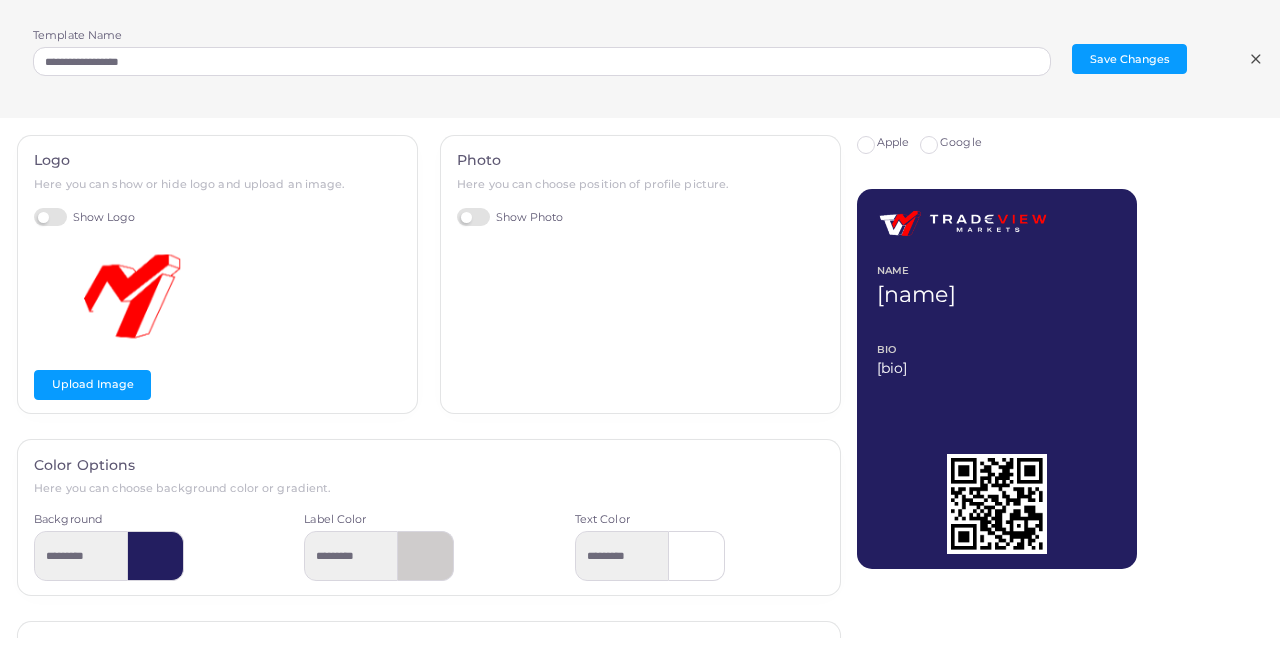 click on "Show Photo" at bounding box center (510, 217) 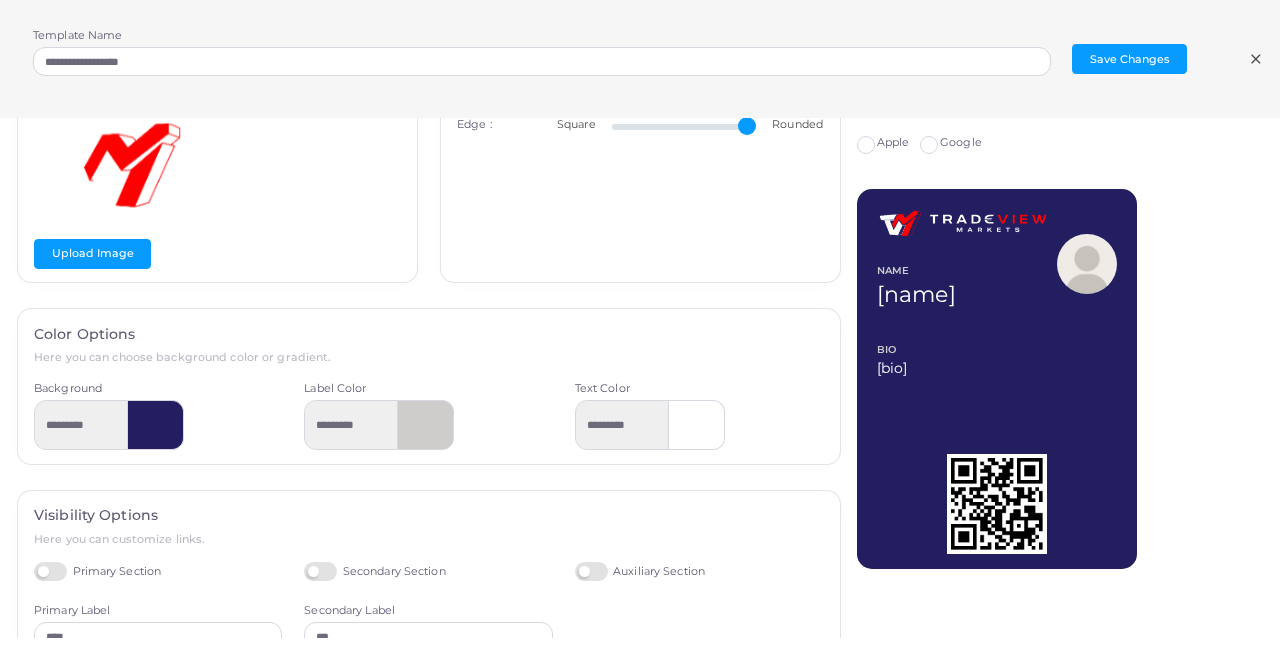 scroll, scrollTop: 0, scrollLeft: 0, axis: both 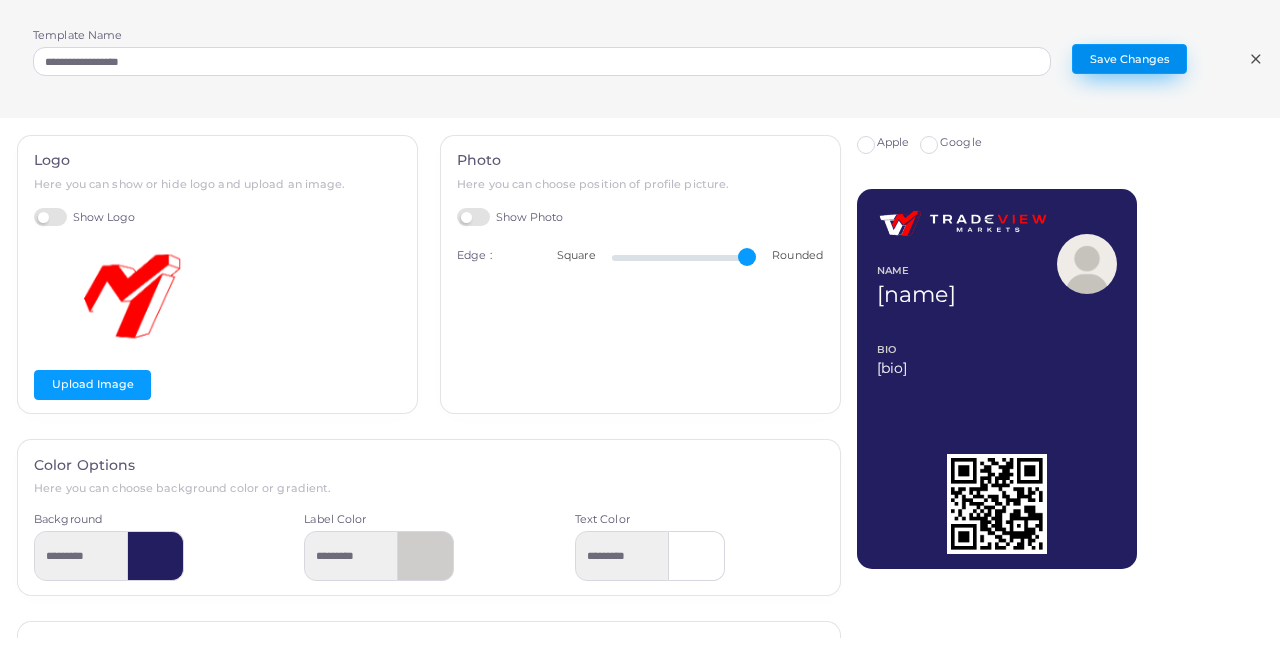 click on "Save Changes" at bounding box center [1129, 59] 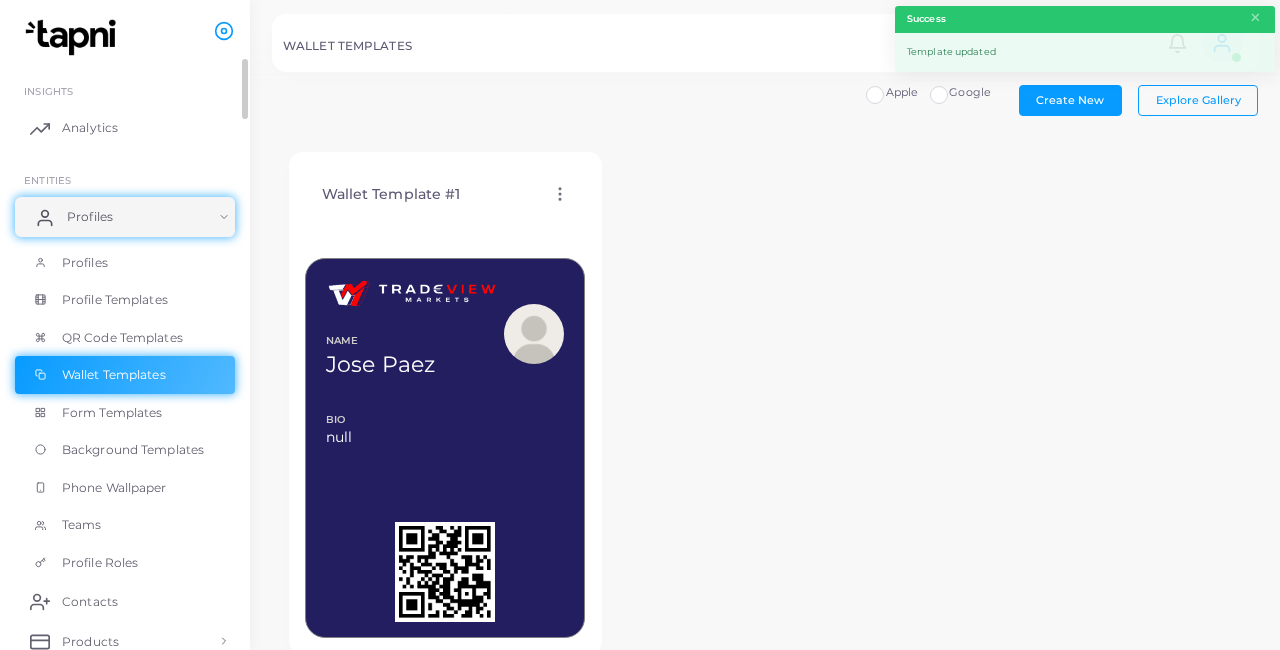 click on "Profiles" at bounding box center [125, 217] 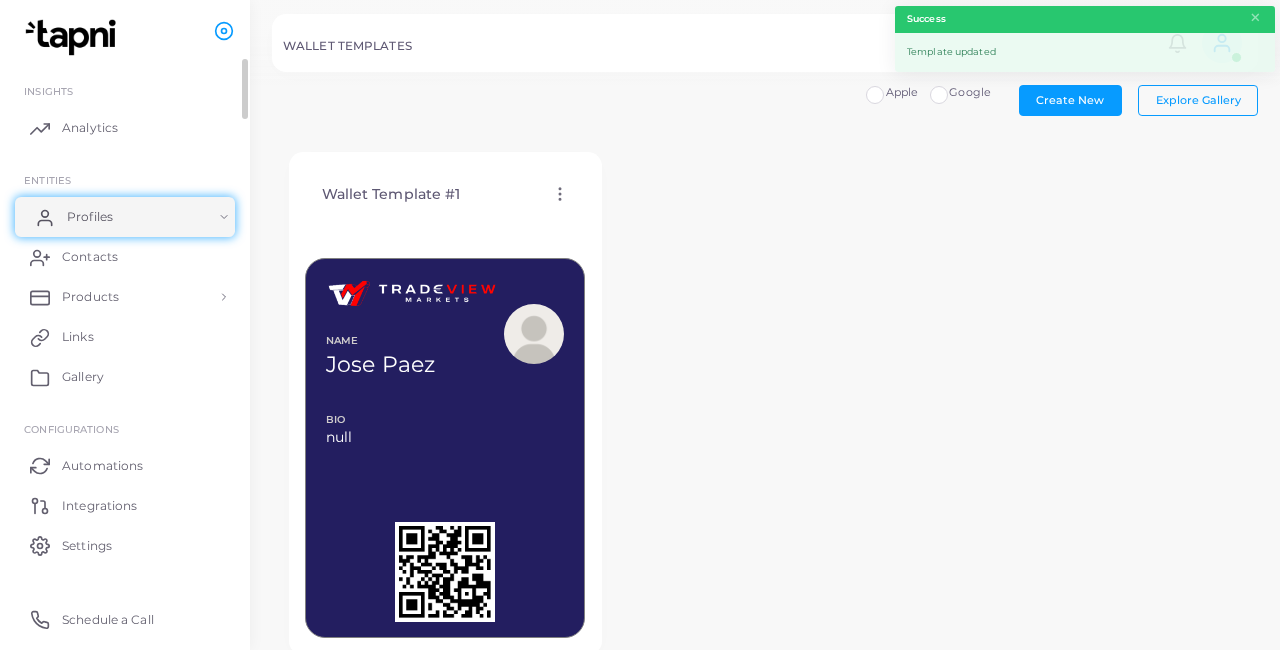 click on "Profiles" at bounding box center (125, 217) 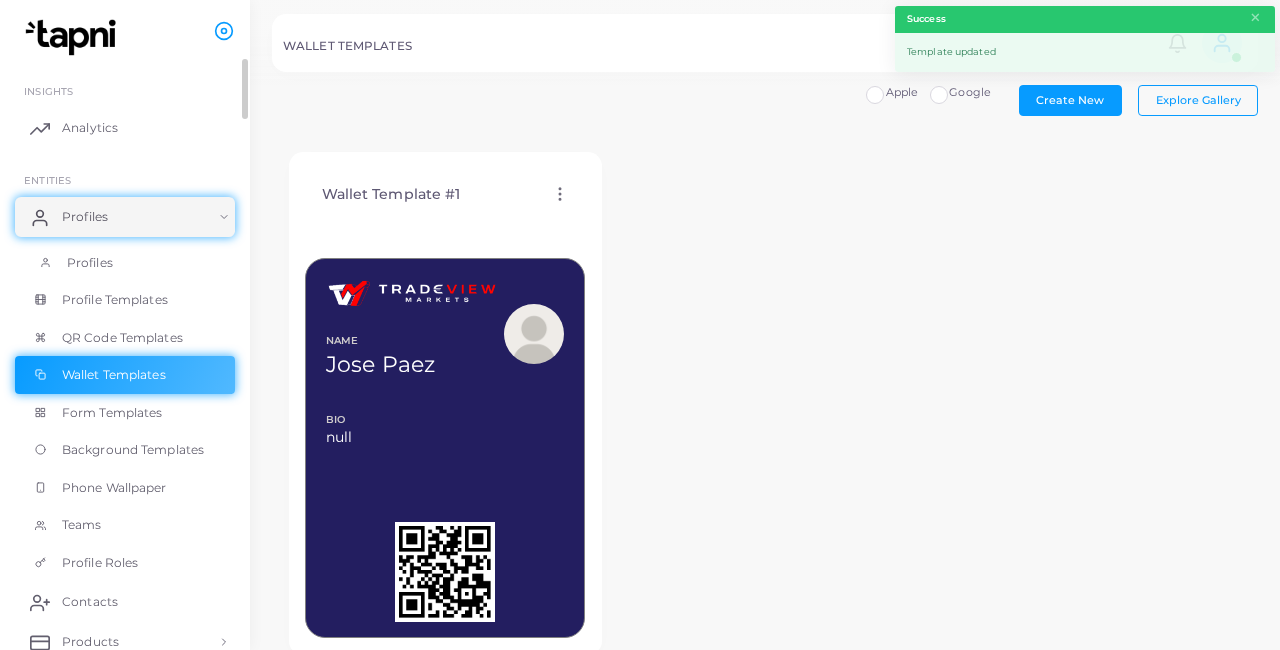 click on "Profiles" at bounding box center [125, 263] 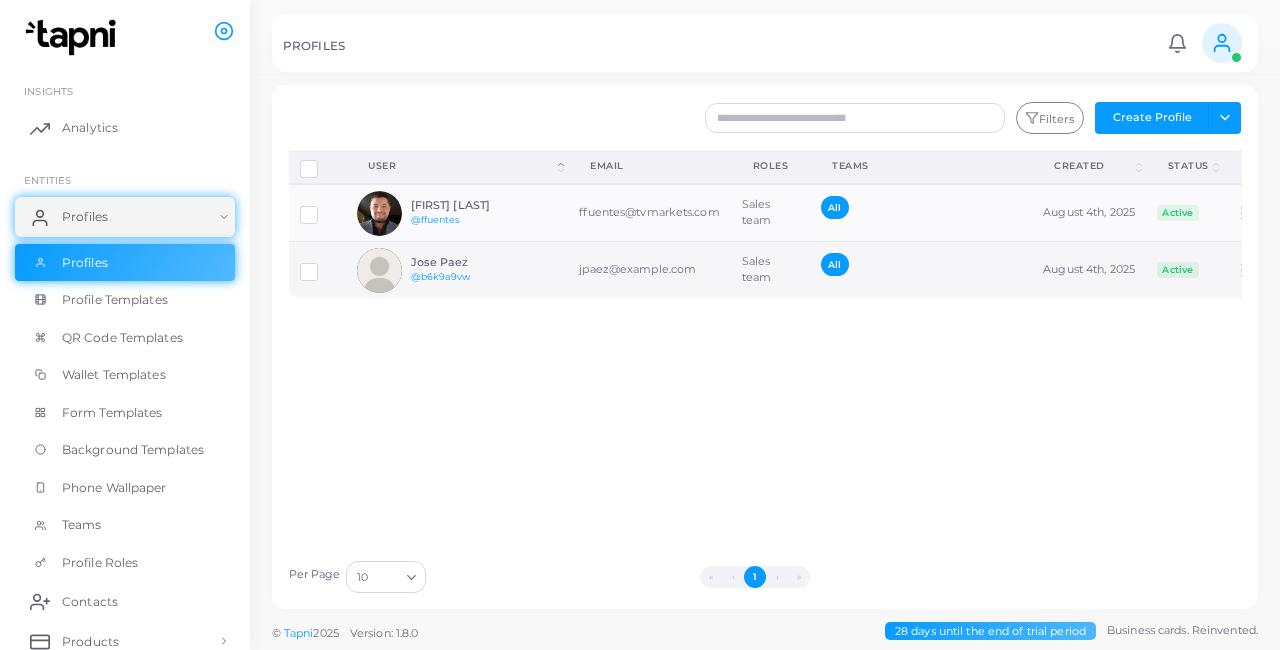 click on "Jose Paez" at bounding box center (484, 262) 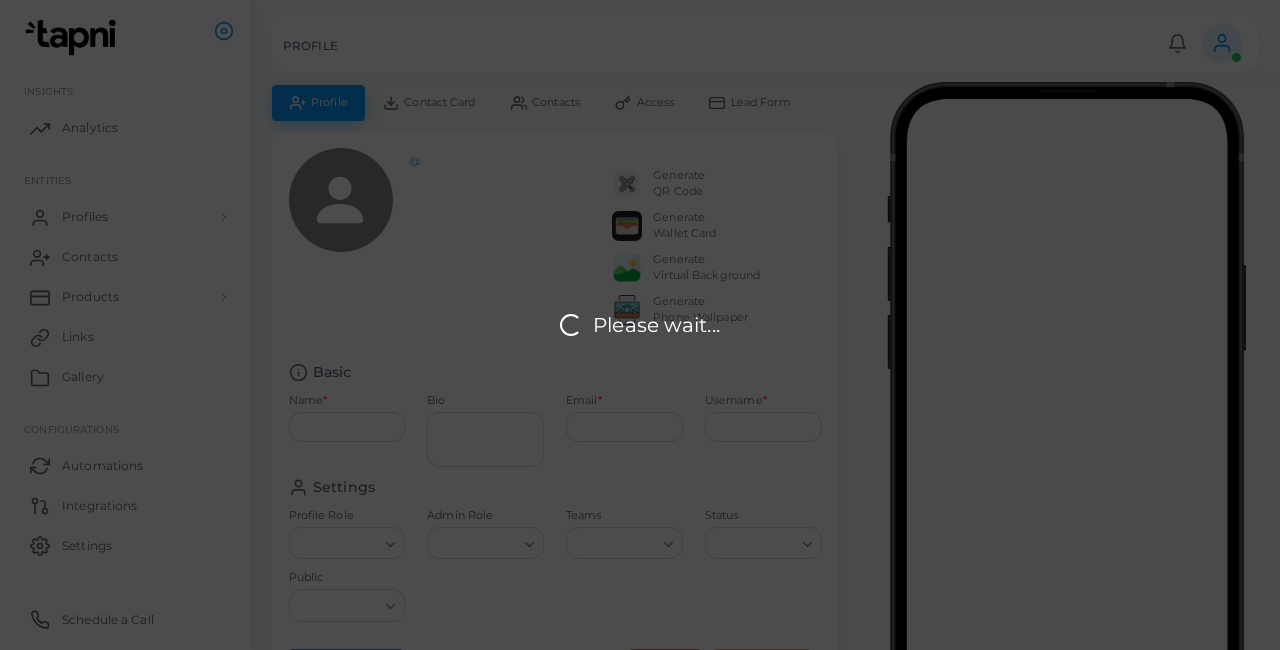 type on "*********" 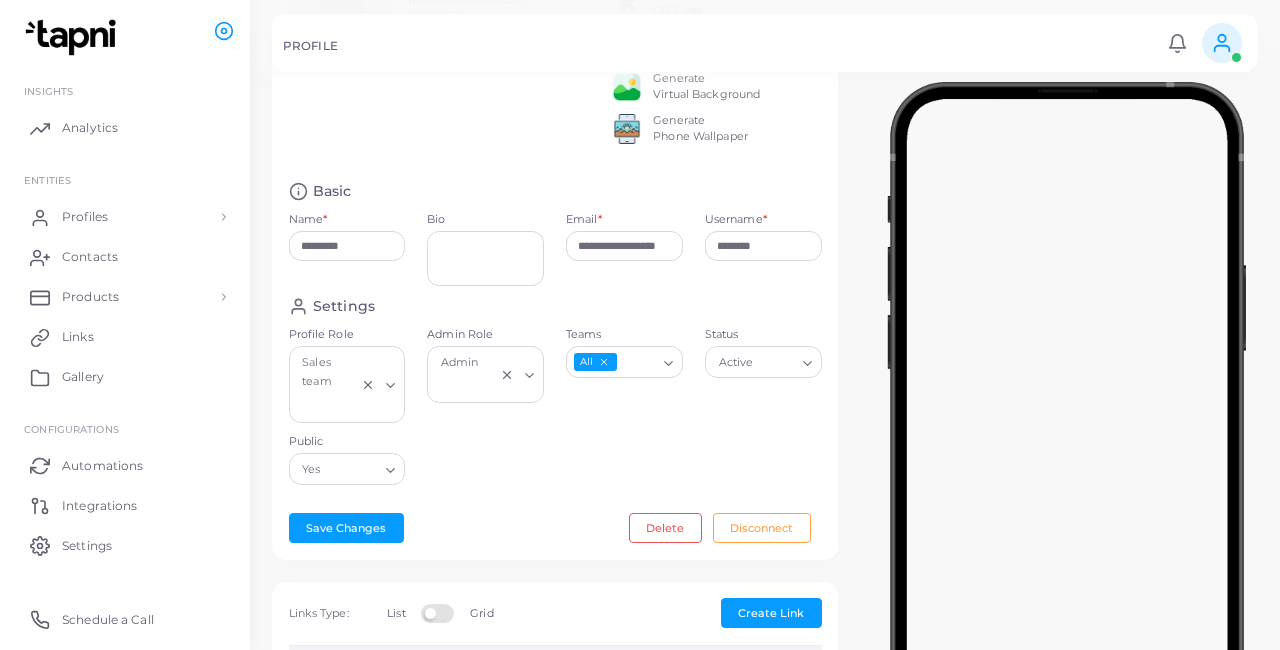 scroll, scrollTop: 184, scrollLeft: 0, axis: vertical 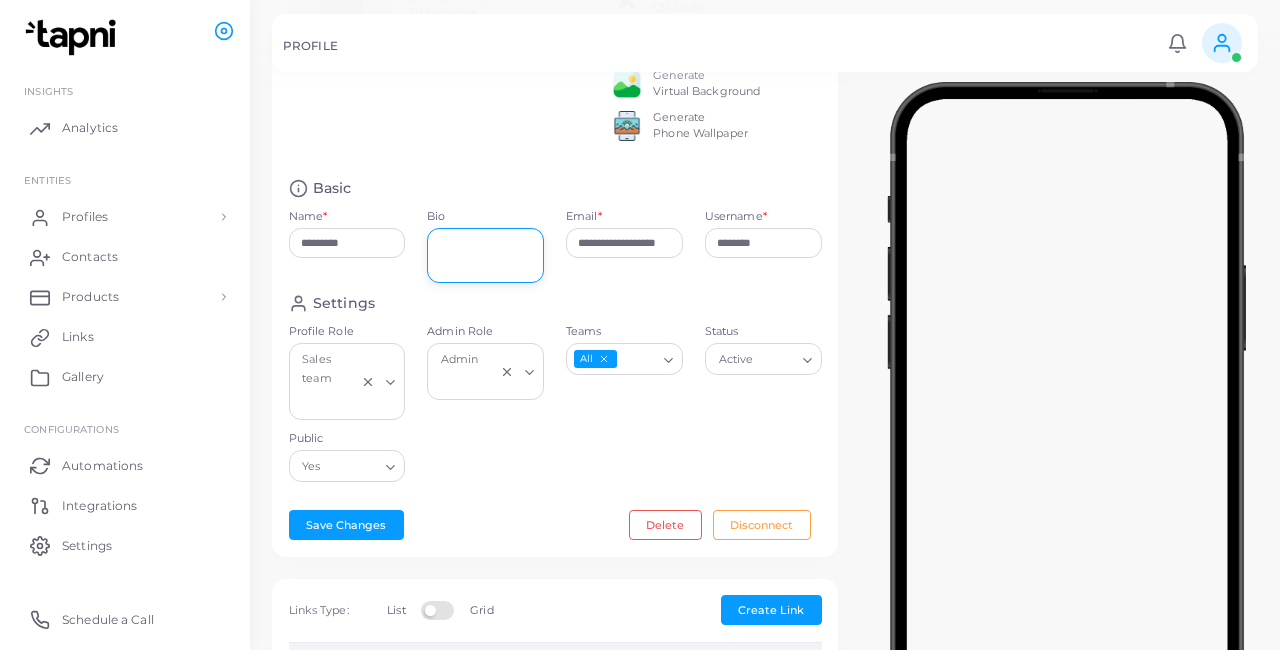 click on "Bio" at bounding box center (485, 255) 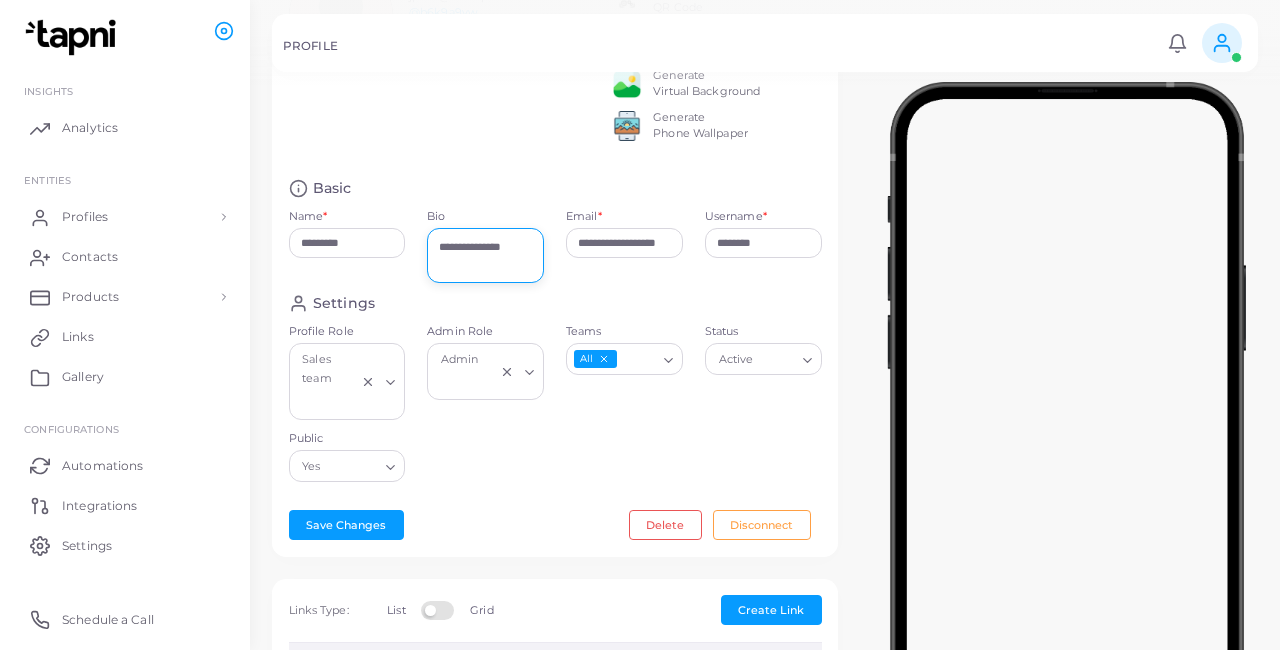 type on "**********" 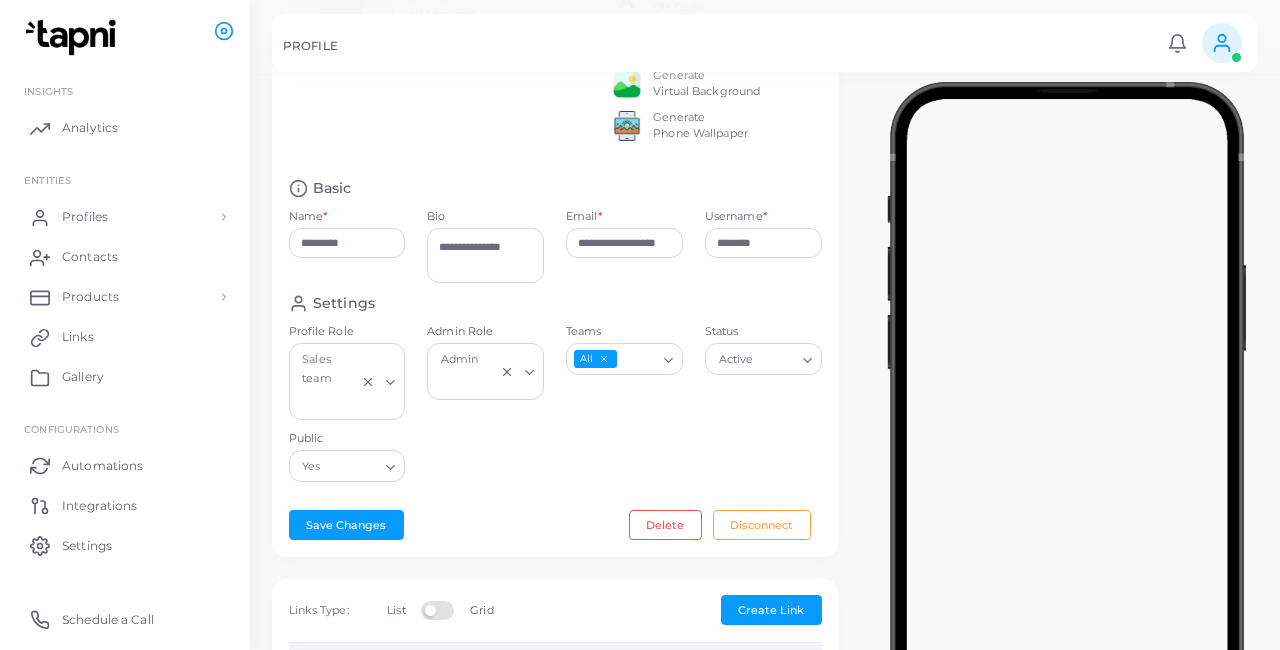 click on "Admin Role
Admin
Loading..." at bounding box center (485, 377) 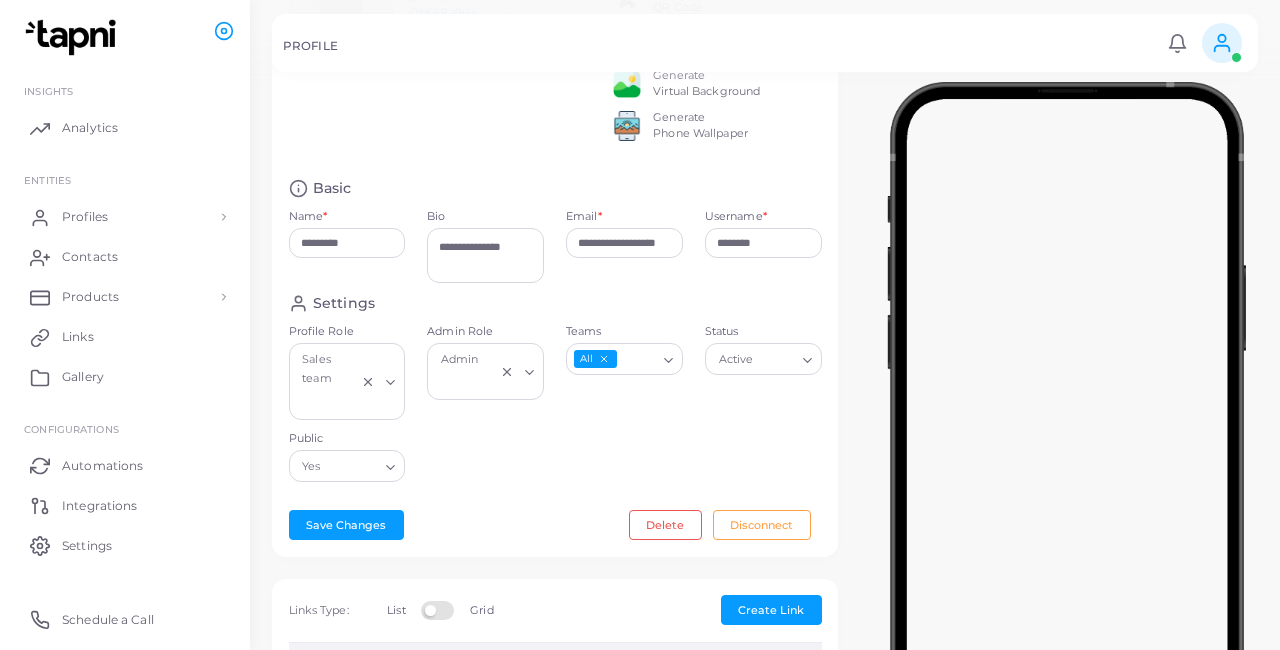 click on "Settings  Profile Role
Sales team
Loading...     Admin Role
Admin
Loading...     Teams
All
Loading...     Status
Active
Loading...     Public
Yes
Loading..." at bounding box center [555, 394] 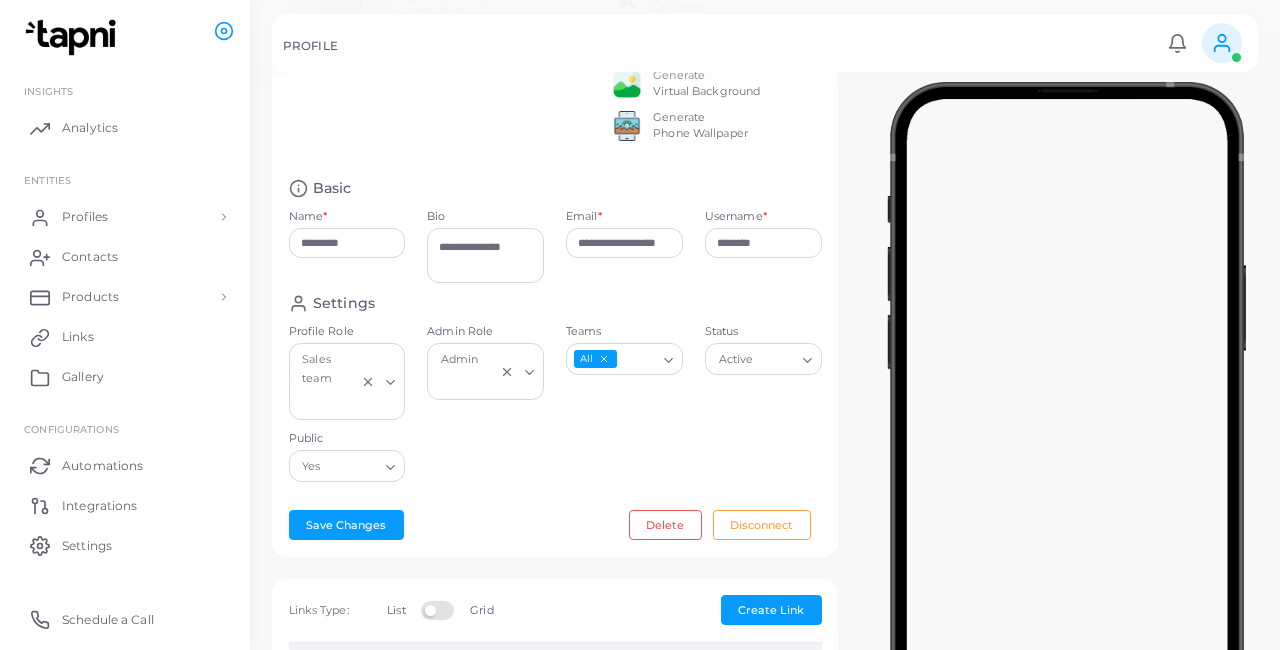 click on "**********" at bounding box center [555, 252] 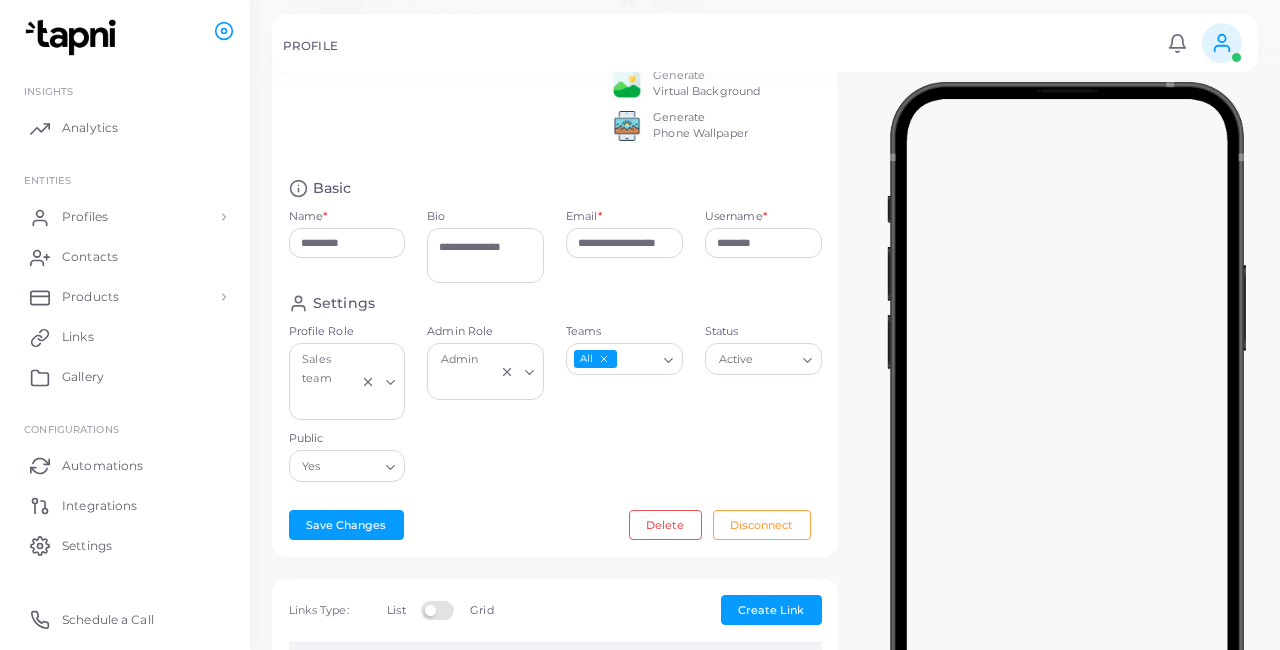 scroll, scrollTop: 189, scrollLeft: 0, axis: vertical 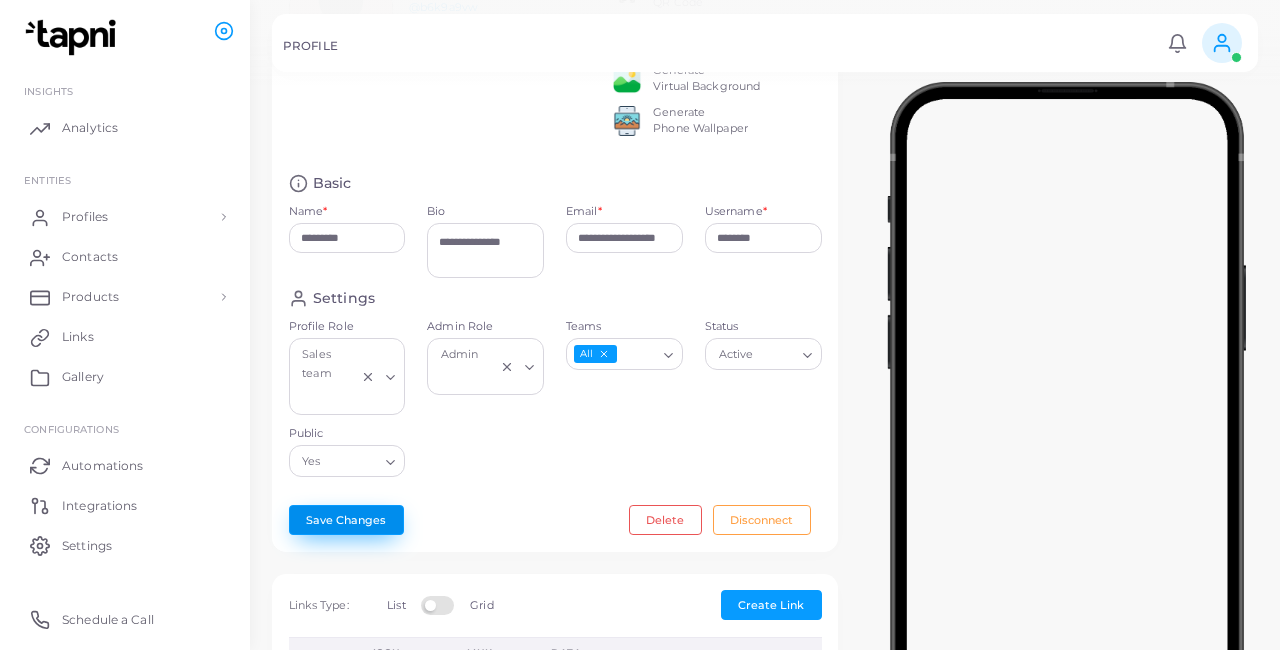 click on "Save Changes" at bounding box center (346, 520) 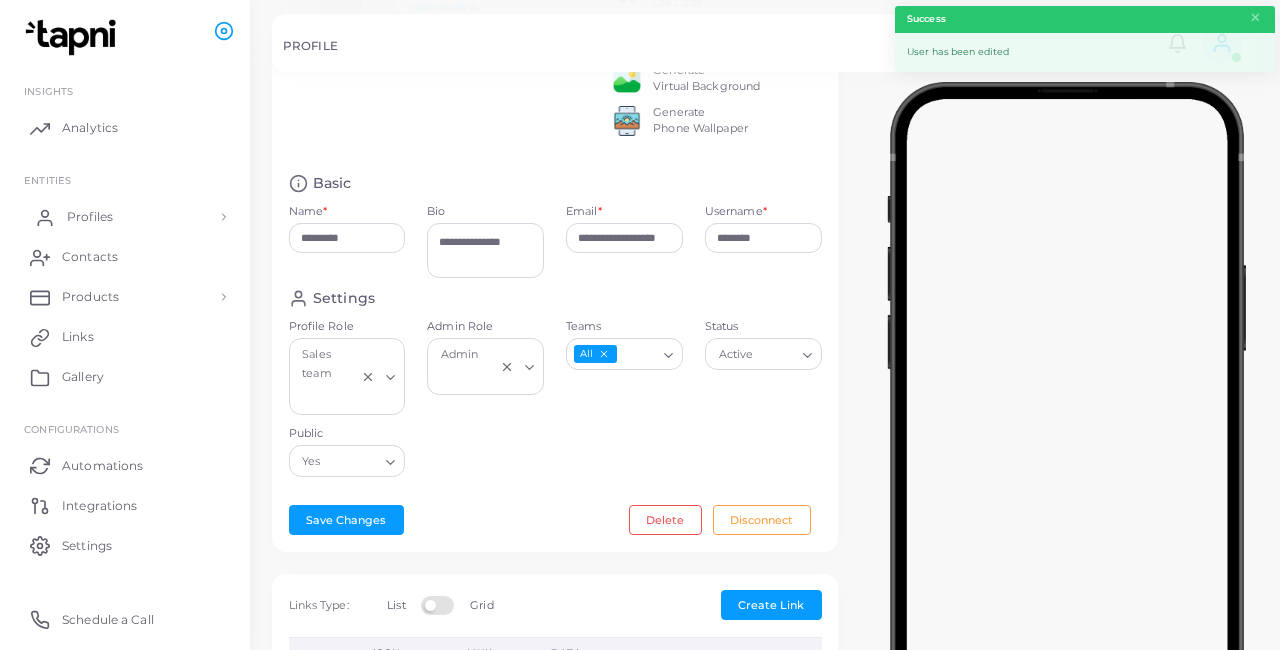 click on "Profiles" at bounding box center [125, 217] 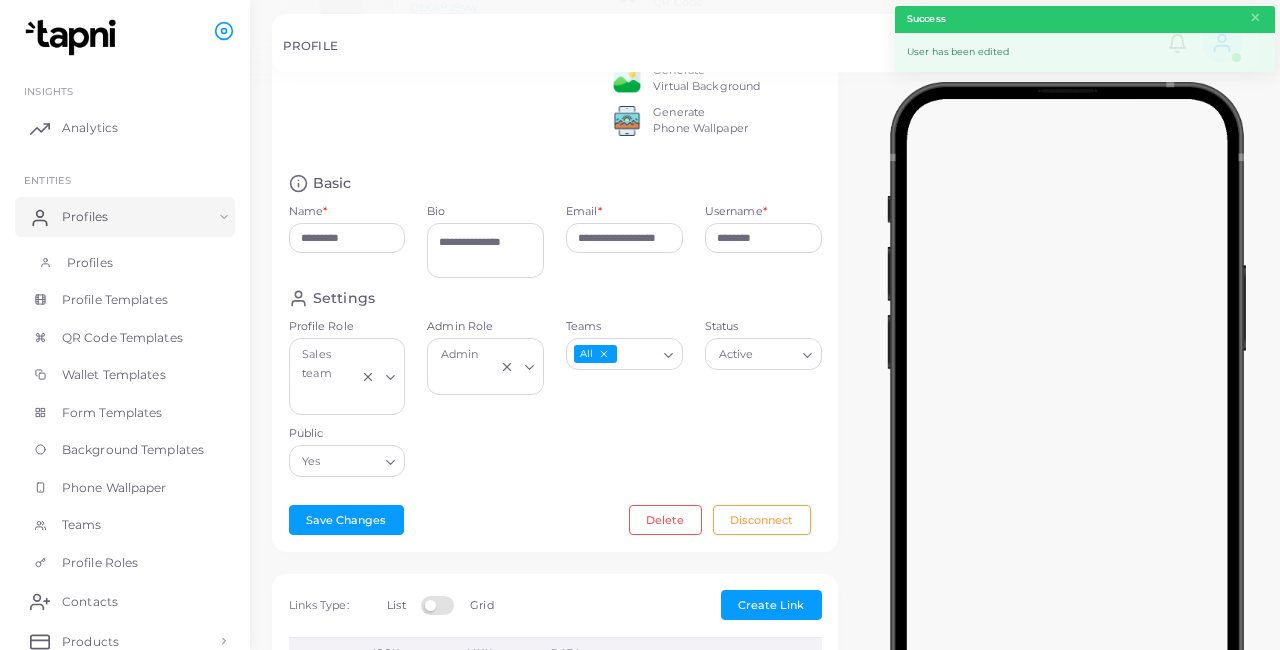 click on "Profiles" at bounding box center [125, 263] 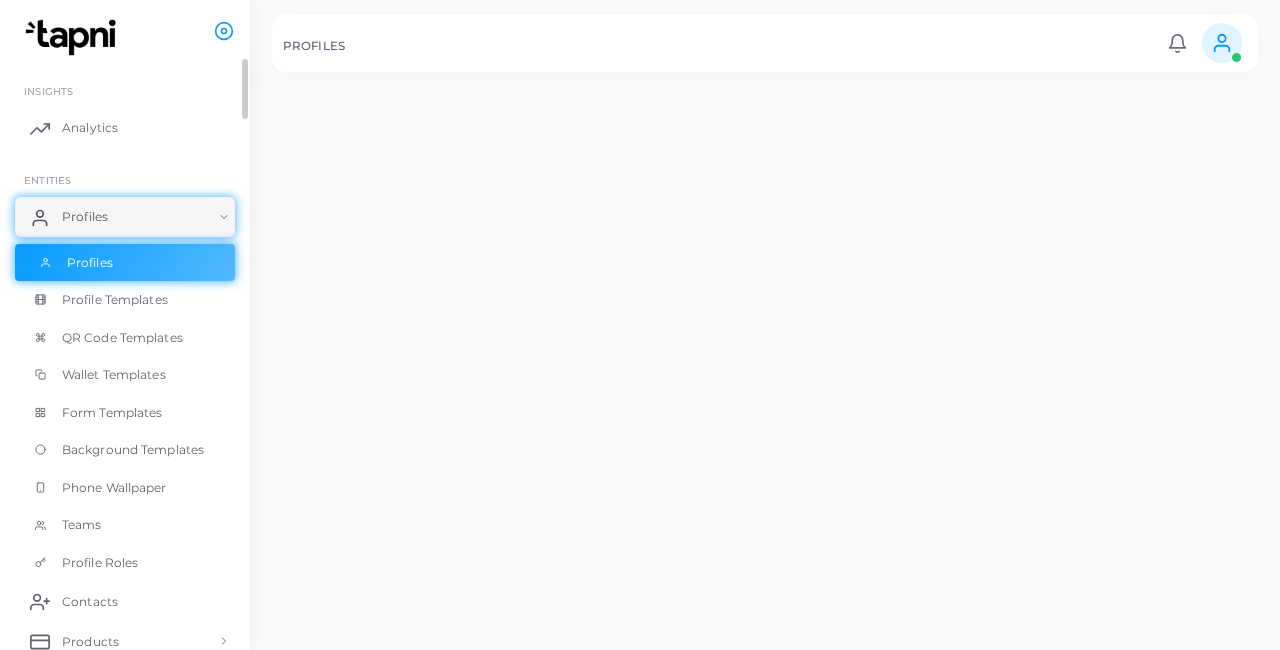 scroll, scrollTop: 0, scrollLeft: 0, axis: both 